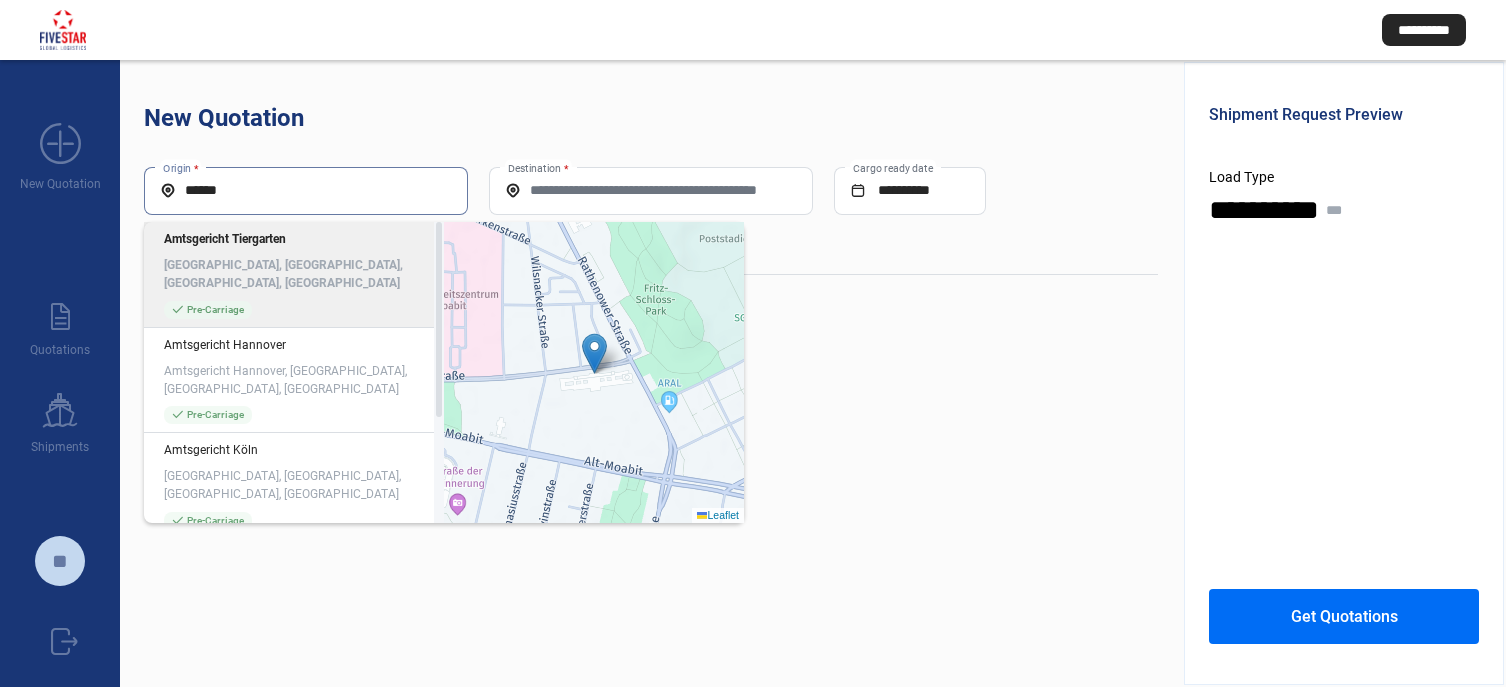 scroll, scrollTop: 0, scrollLeft: 0, axis: both 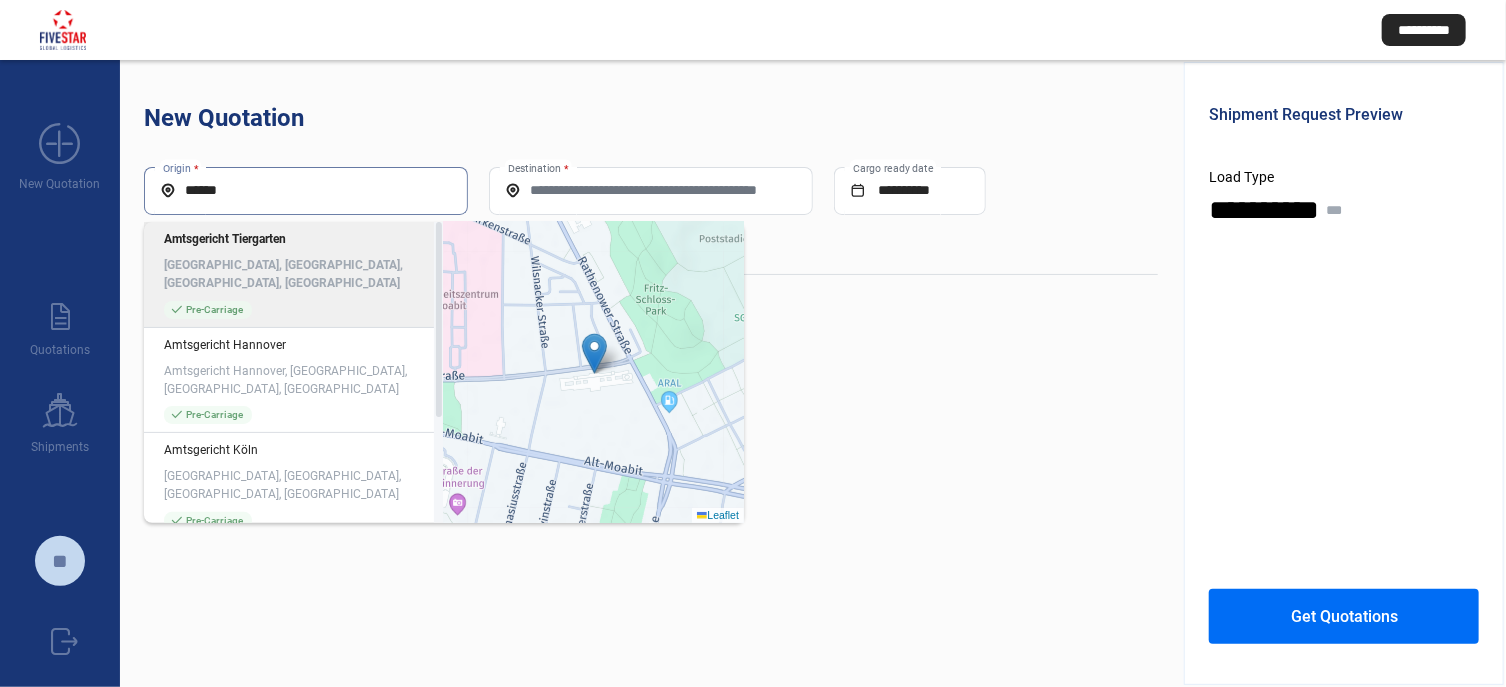 click on "******" at bounding box center (306, 190) 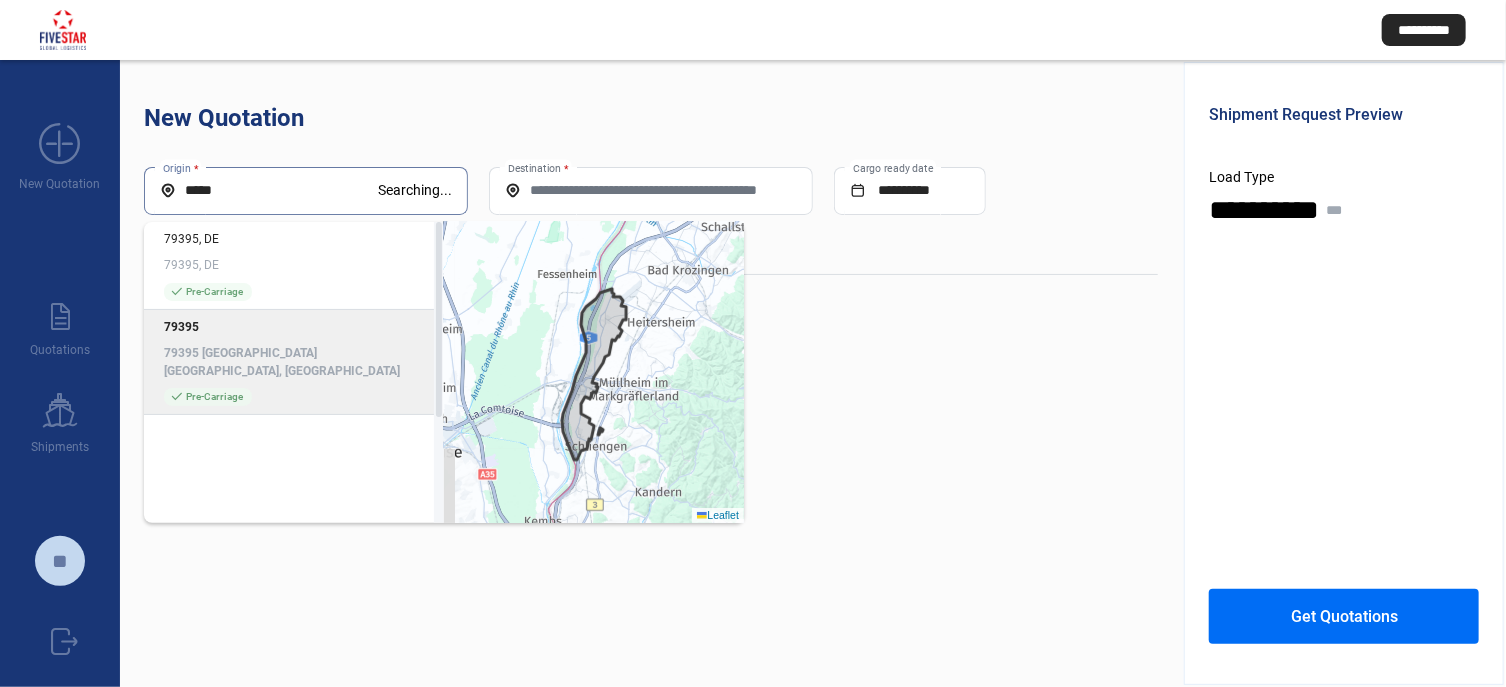 click on "79395 [GEOGRAPHIC_DATA] [GEOGRAPHIC_DATA], [GEOGRAPHIC_DATA]" 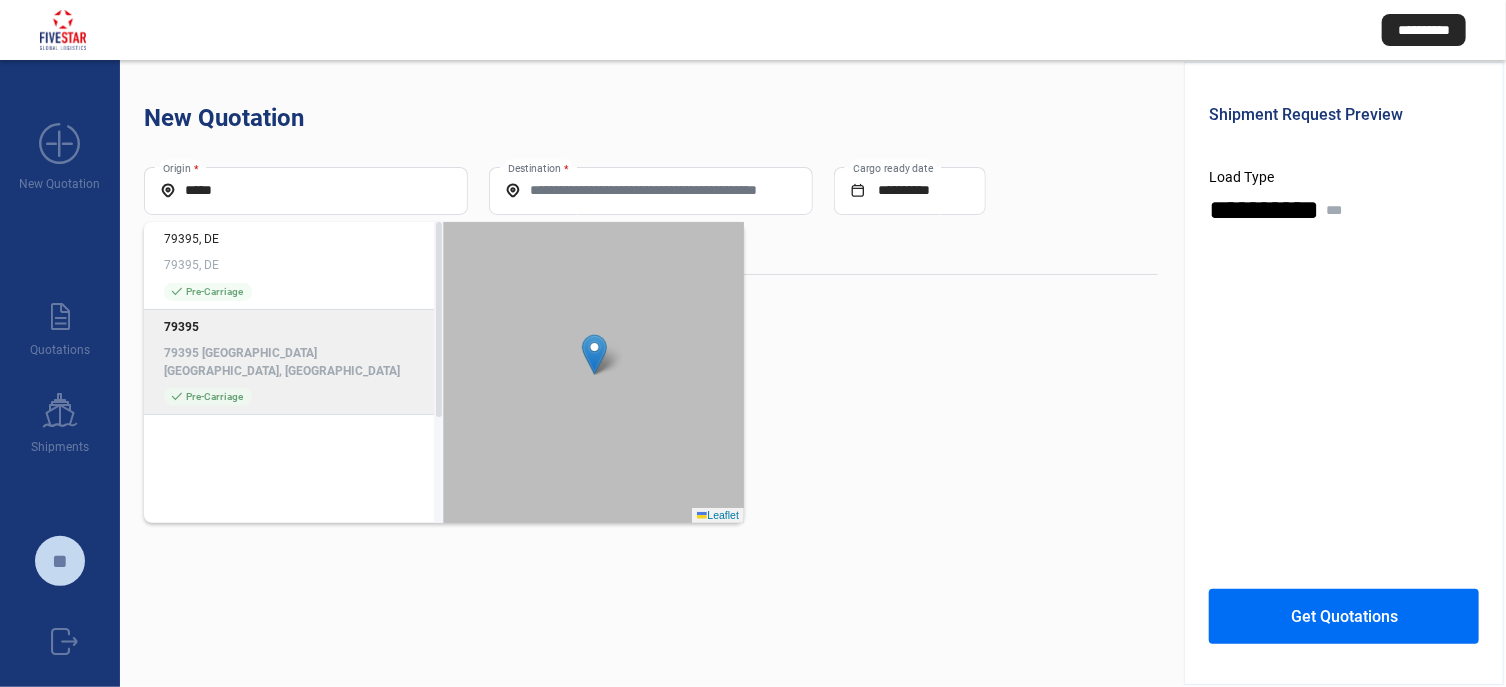 type on "**********" 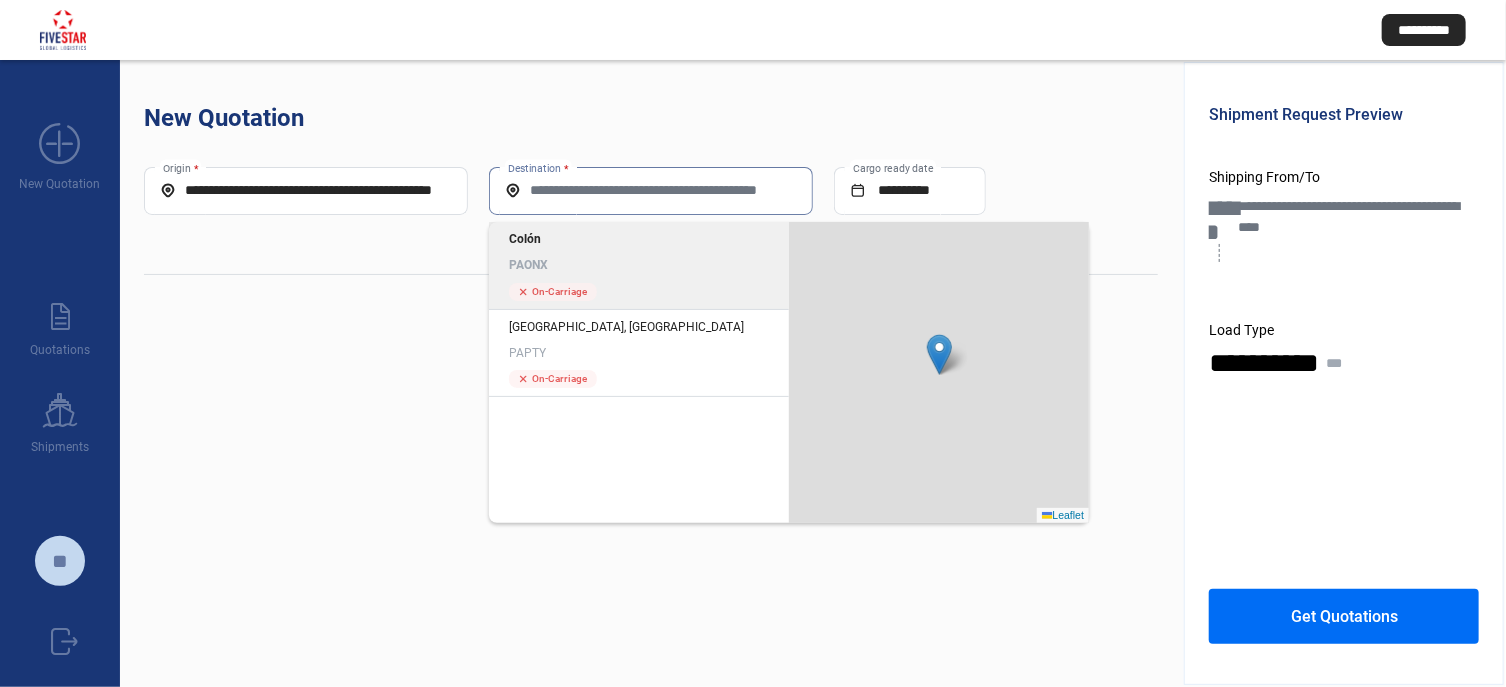click on "Destination *" at bounding box center [651, 190] 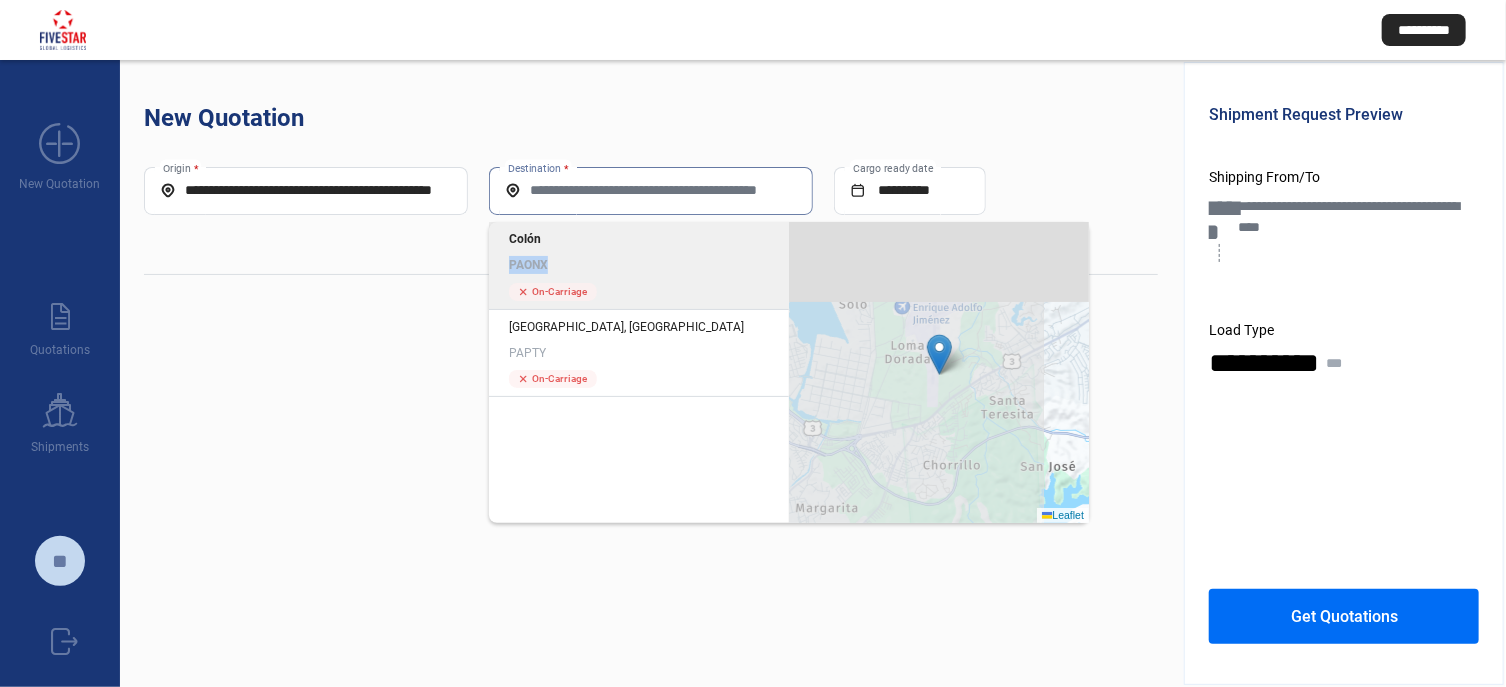 click on "Colón PAONX" 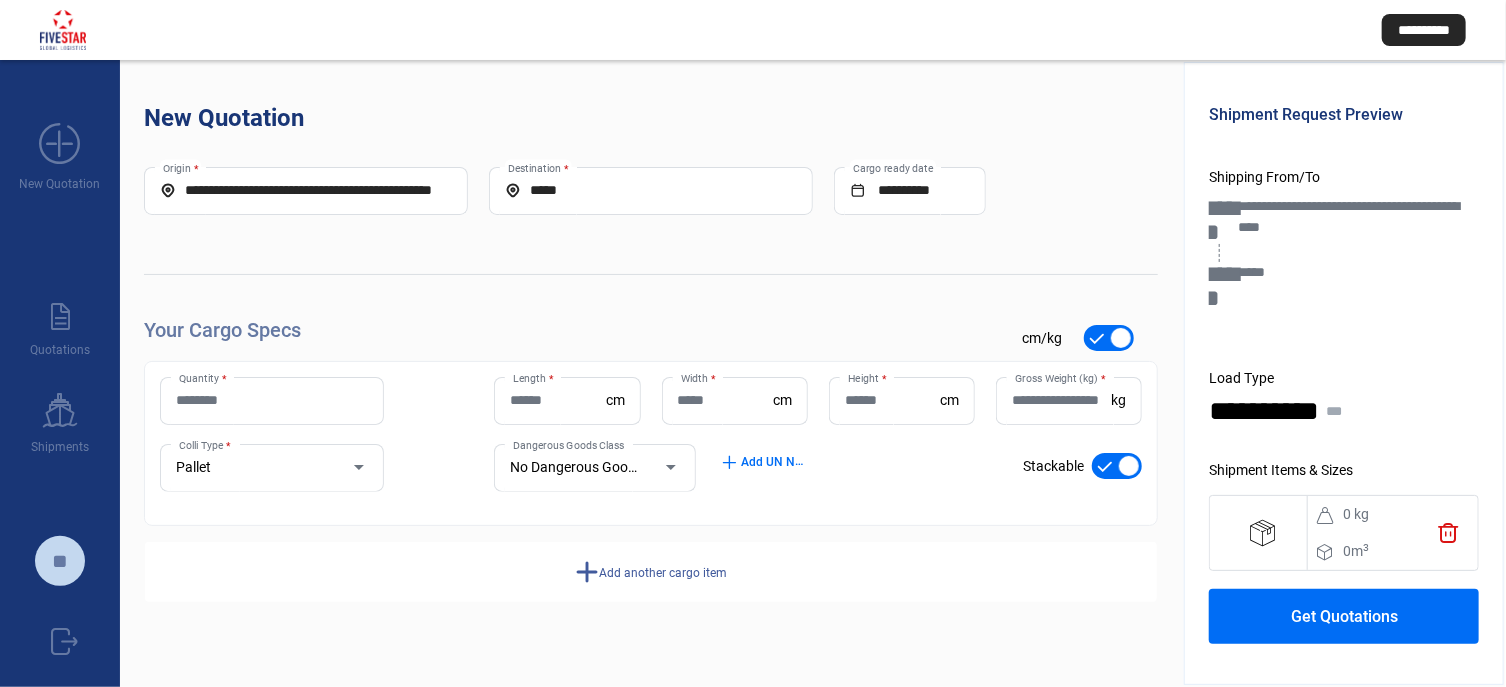 click on "Quantity *" at bounding box center (272, 400) 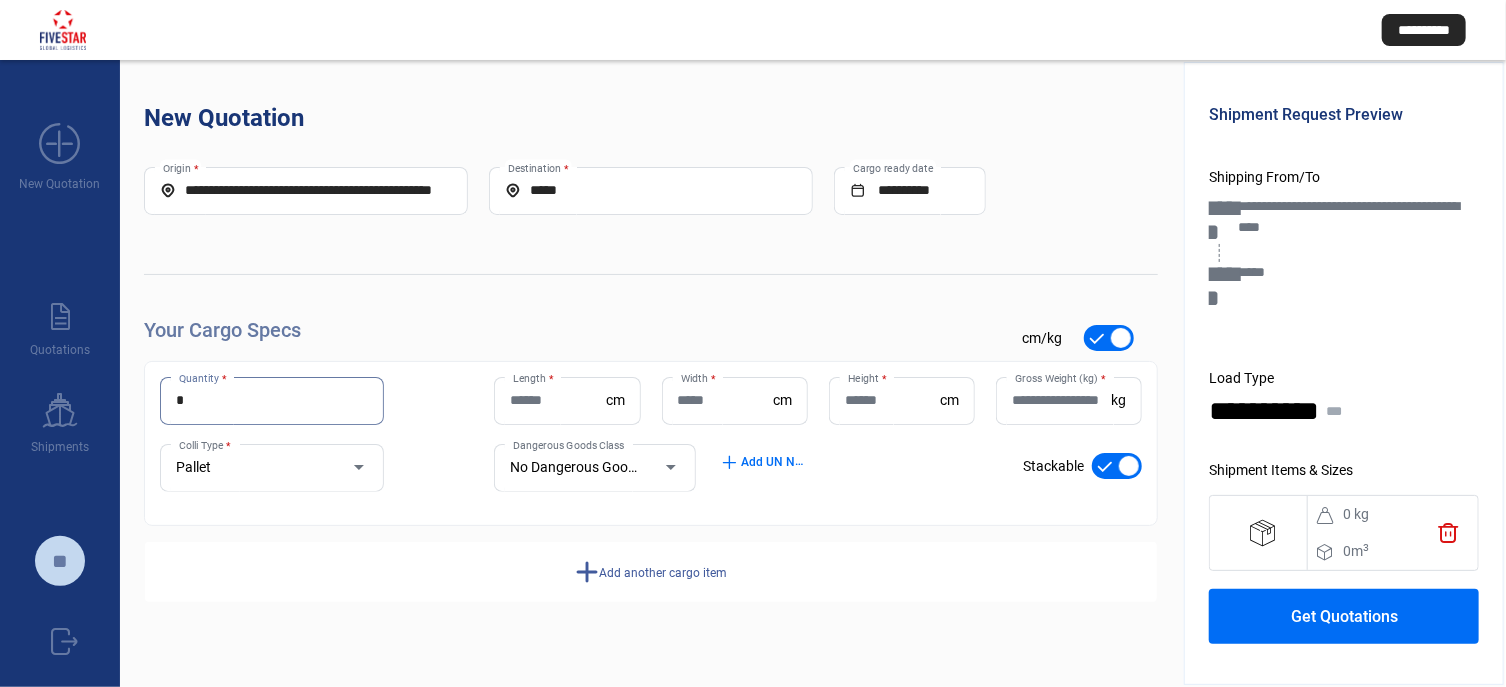 type on "*" 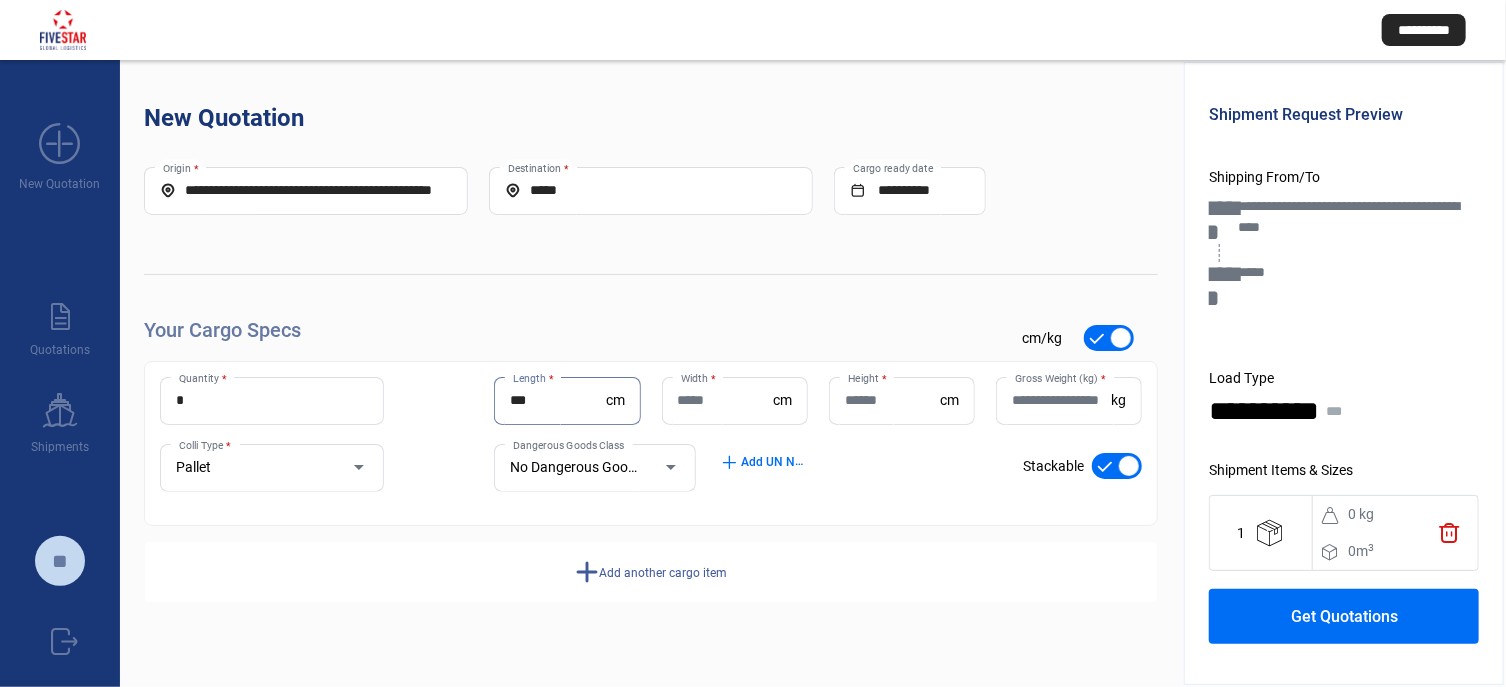 type on "***" 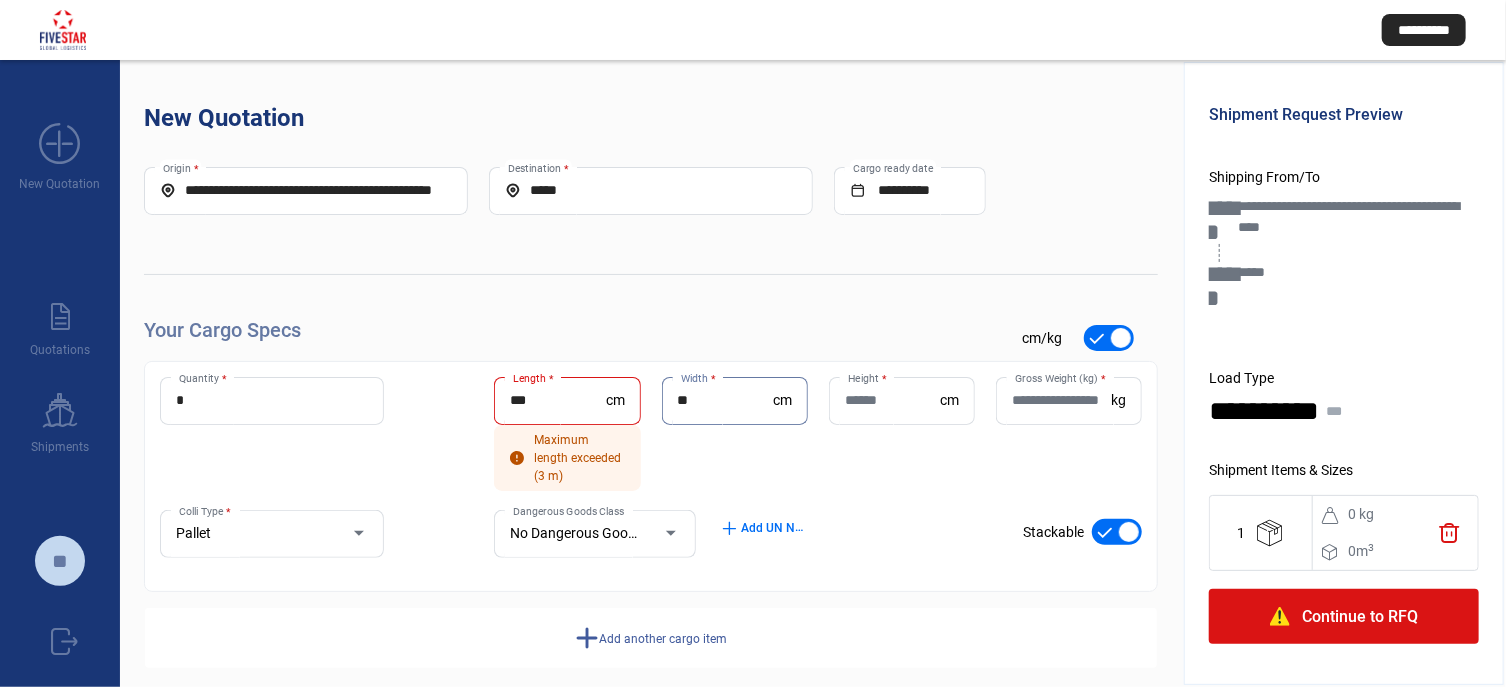 type on "**" 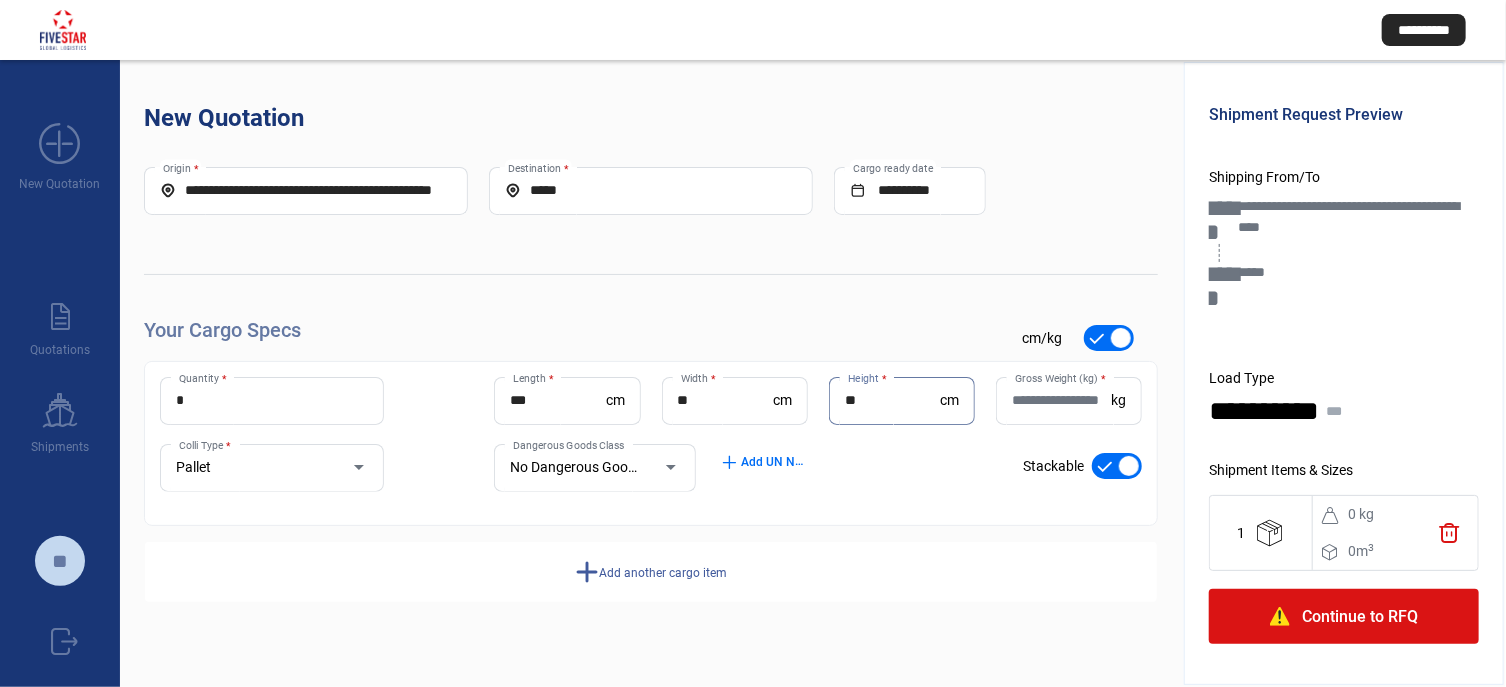 type on "**" 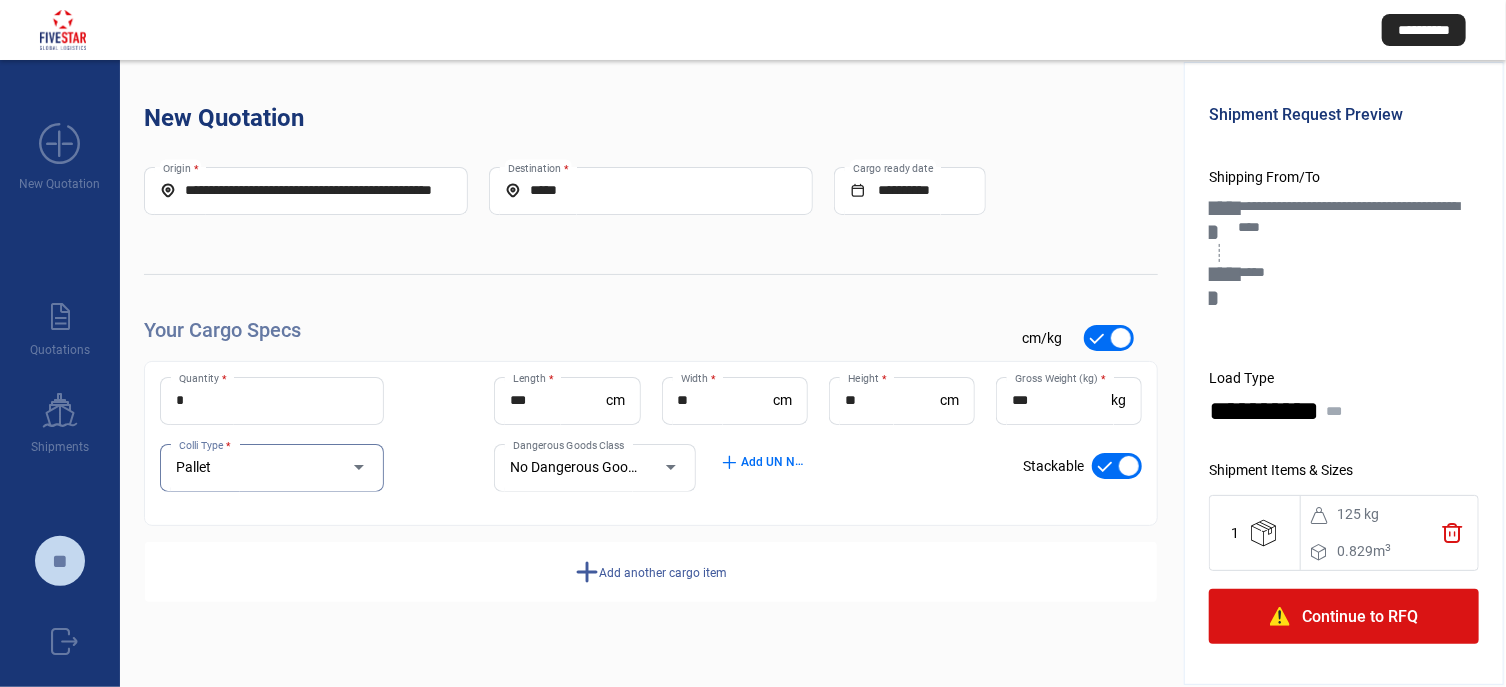 click on "*** Gross Weight (kg)  *" 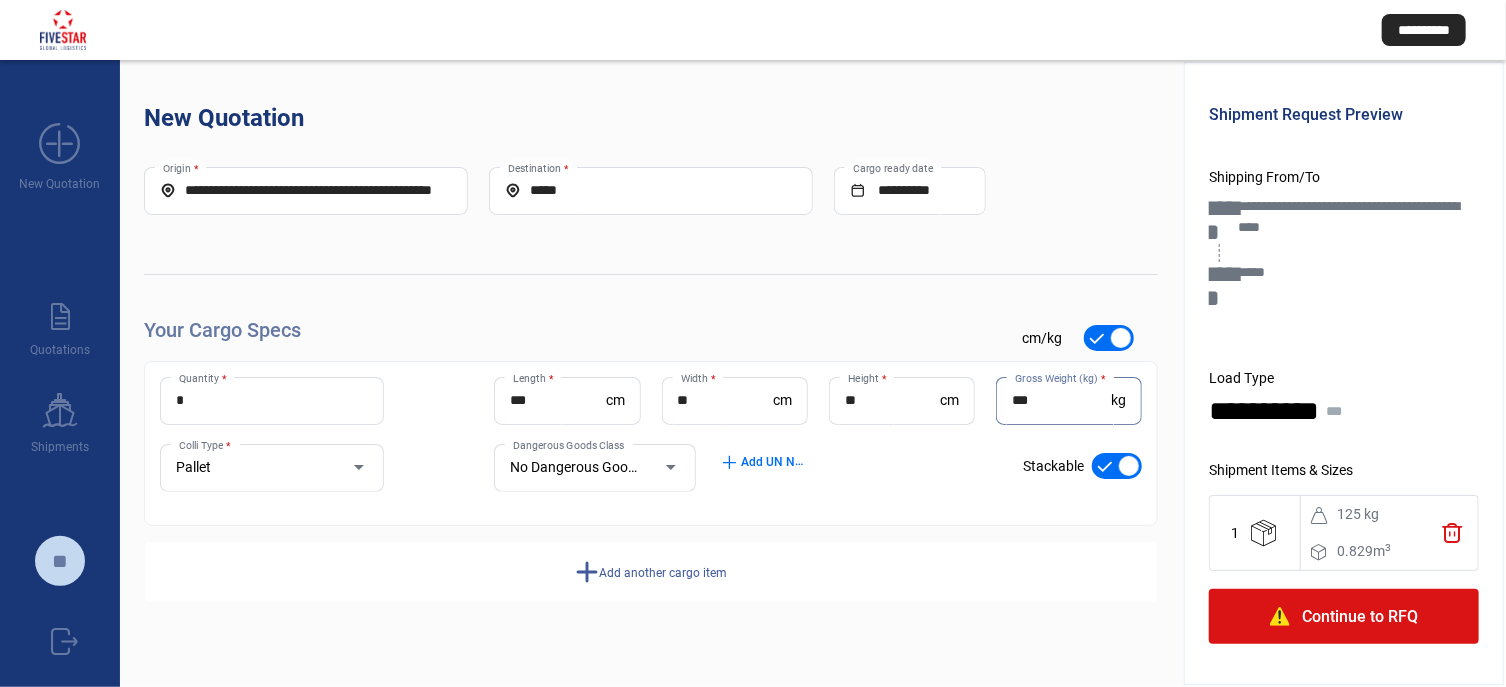 drag, startPoint x: 1049, startPoint y: 386, endPoint x: 999, endPoint y: 392, distance: 50.358715 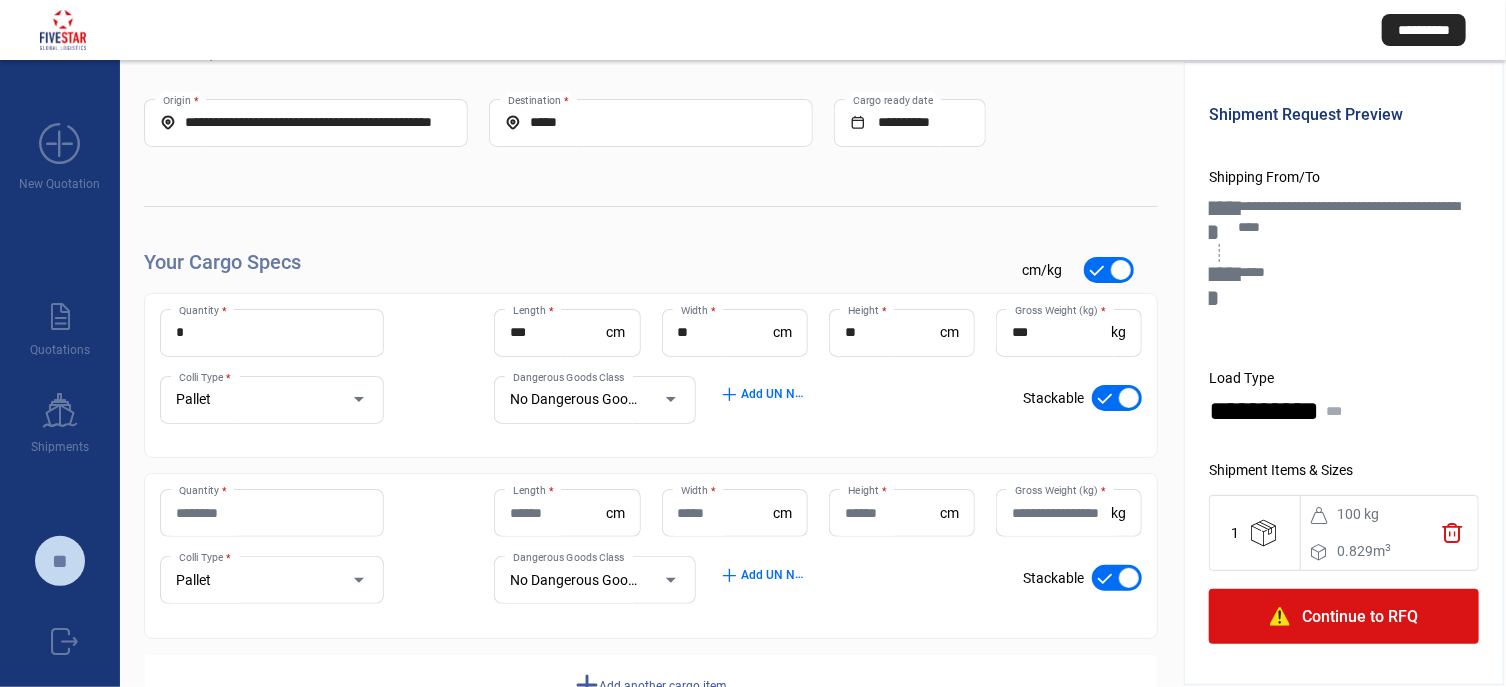 scroll, scrollTop: 100, scrollLeft: 0, axis: vertical 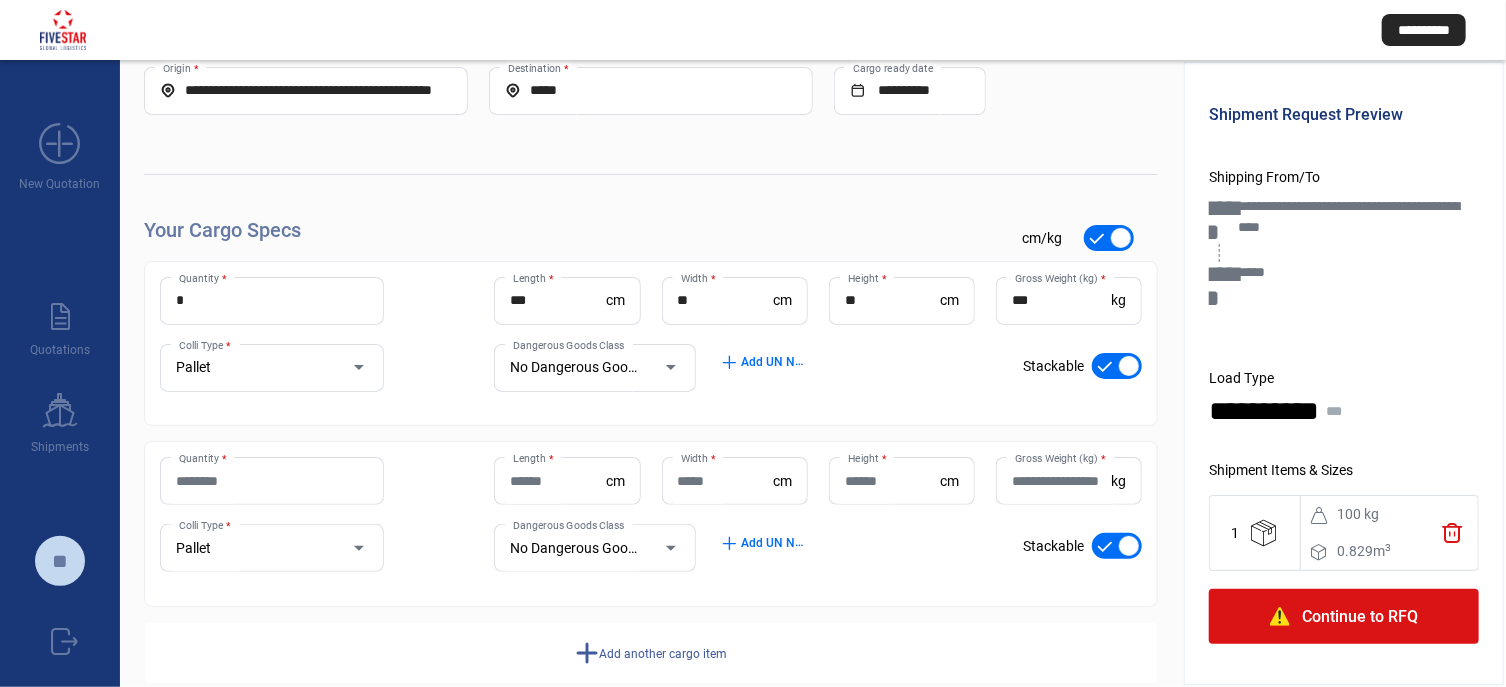 click on "Quantity *" 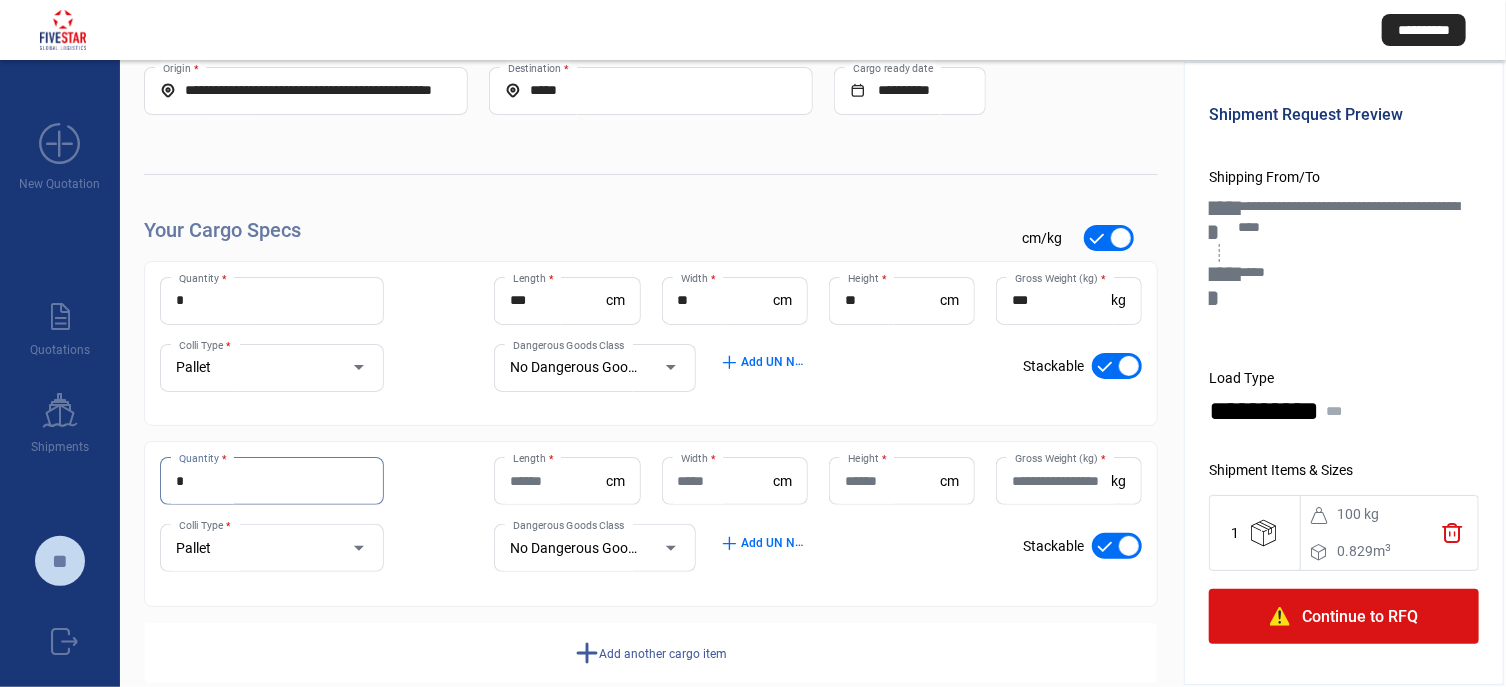 type on "*" 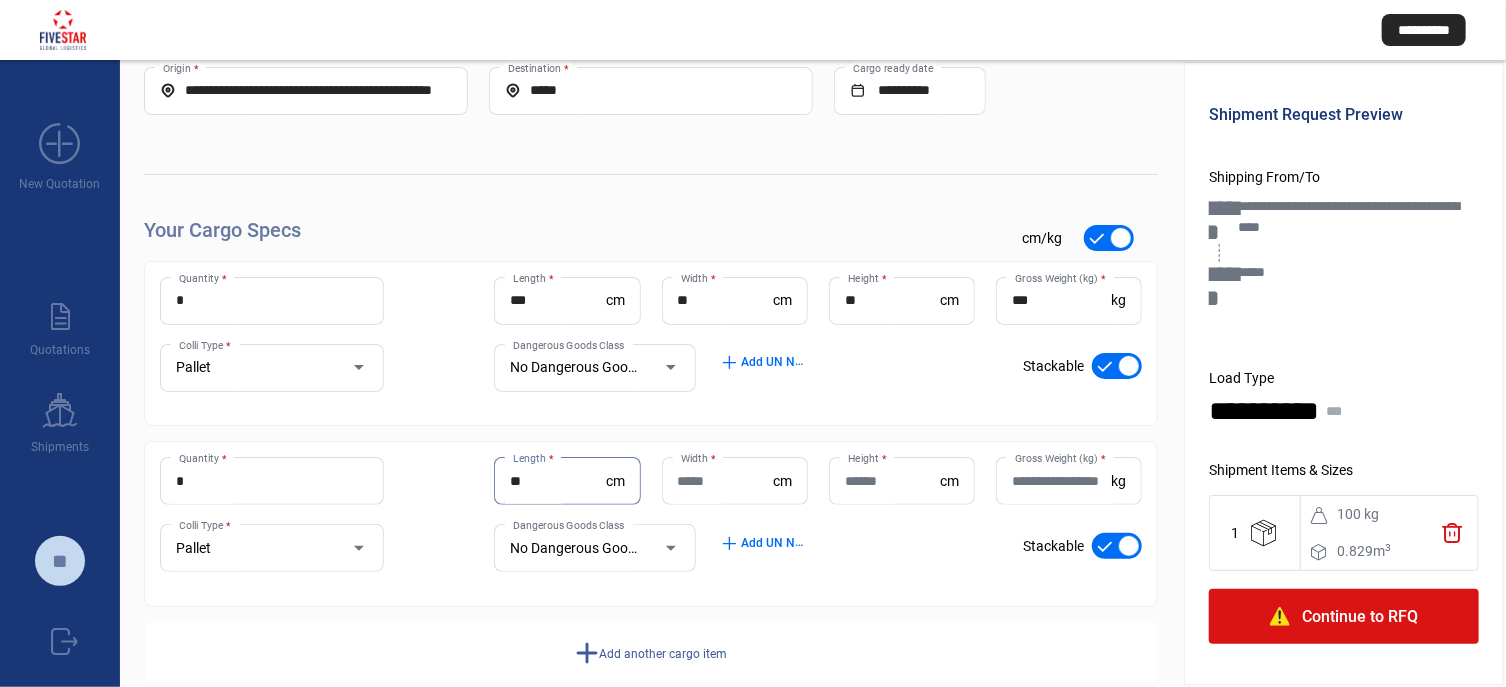 type on "**" 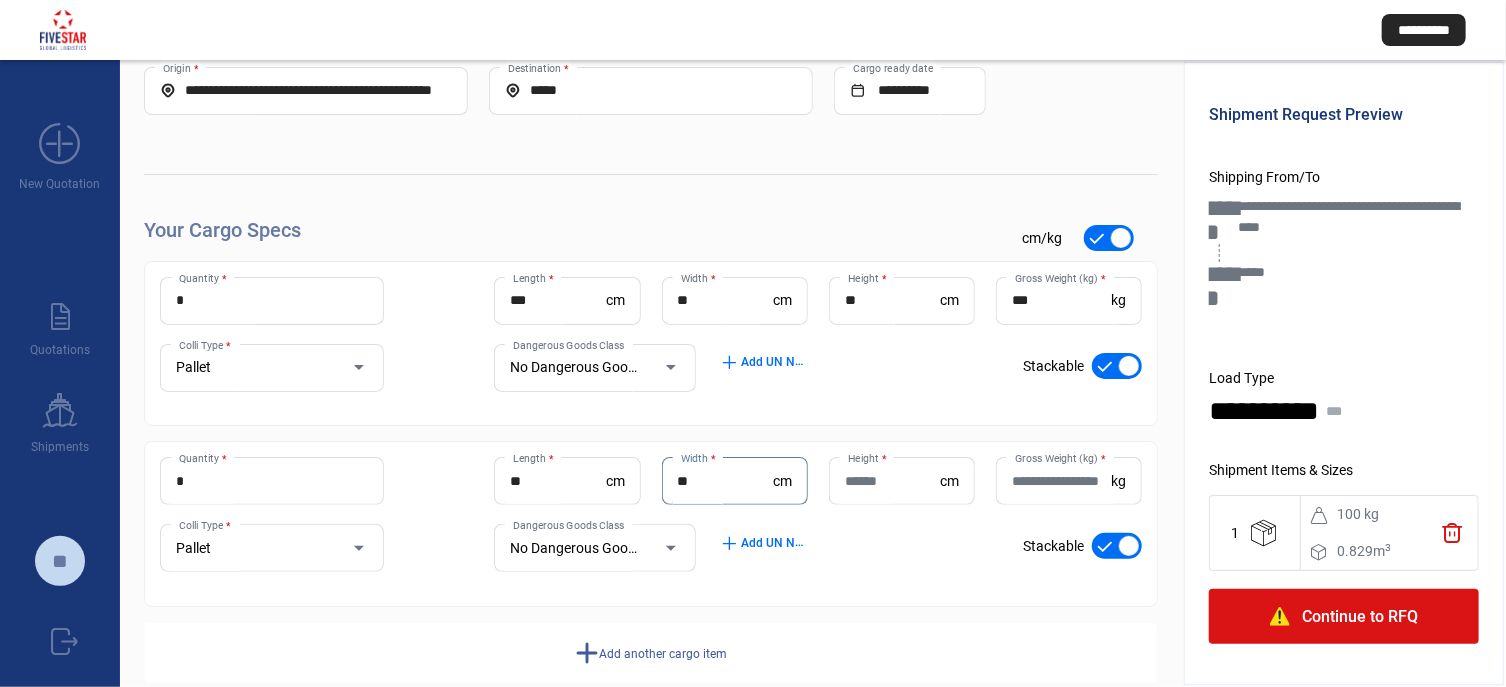 type on "**" 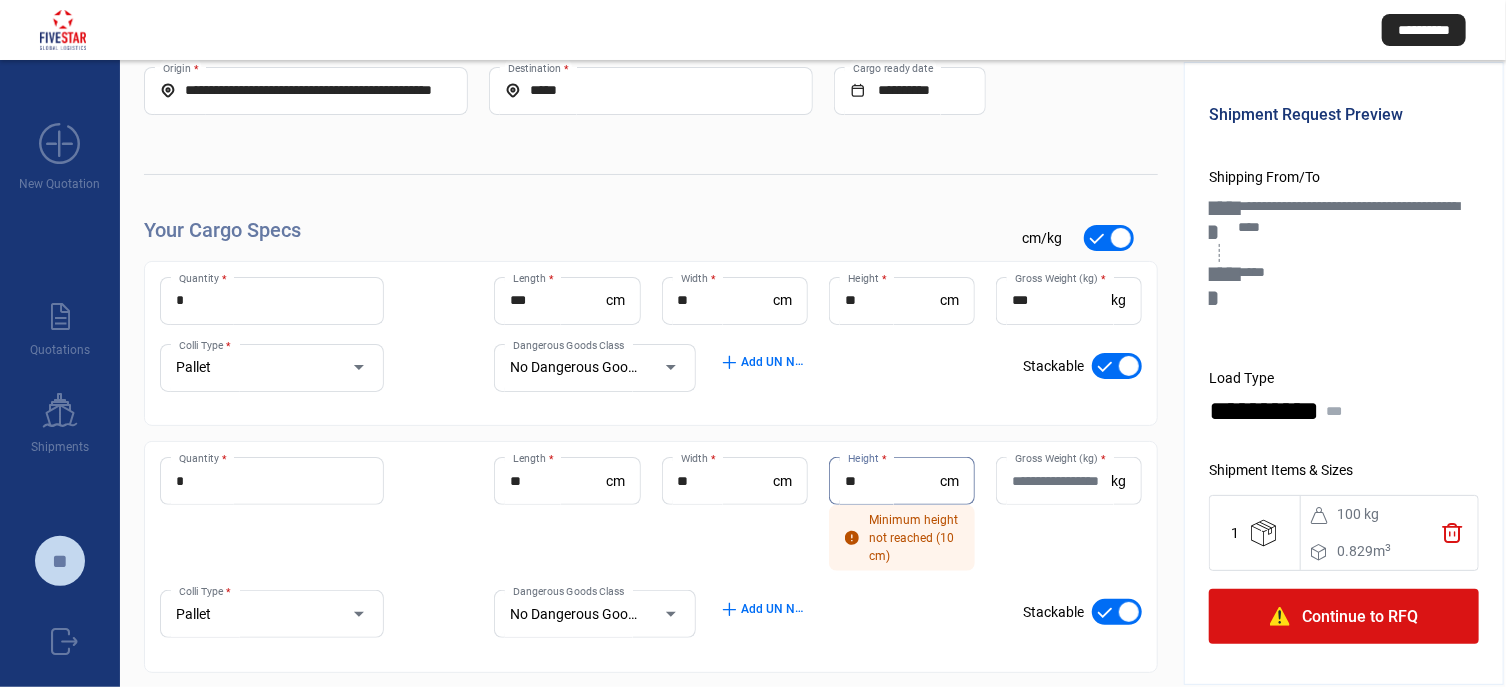 type on "**" 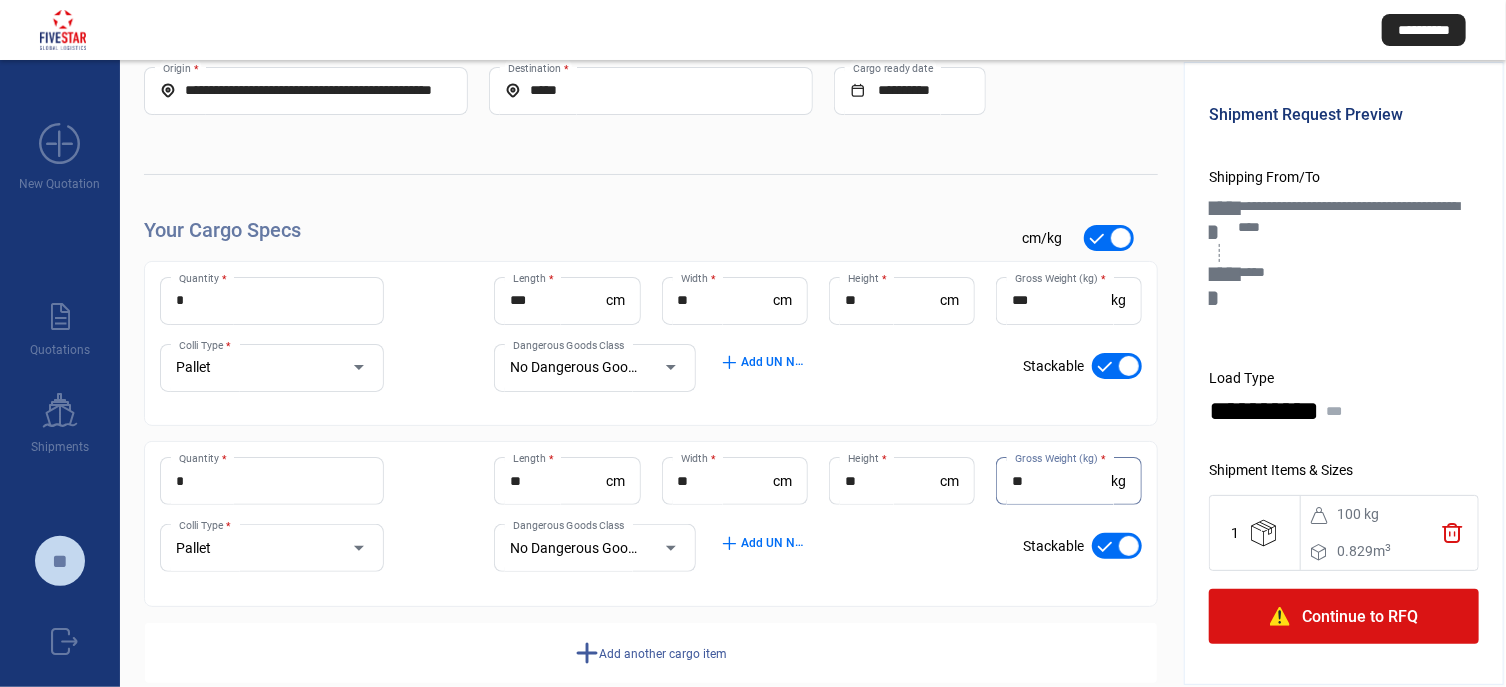 type on "**" 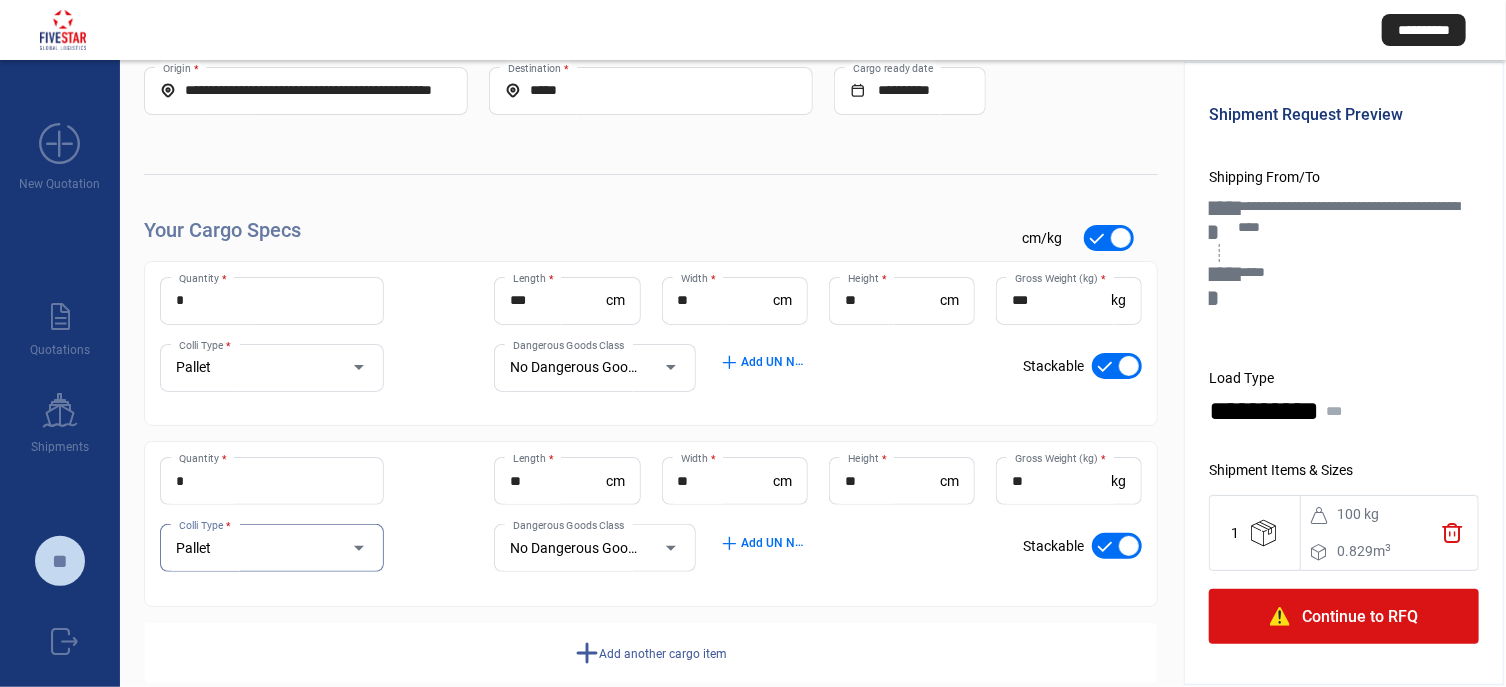 click on "Pallet" at bounding box center [253, 548] 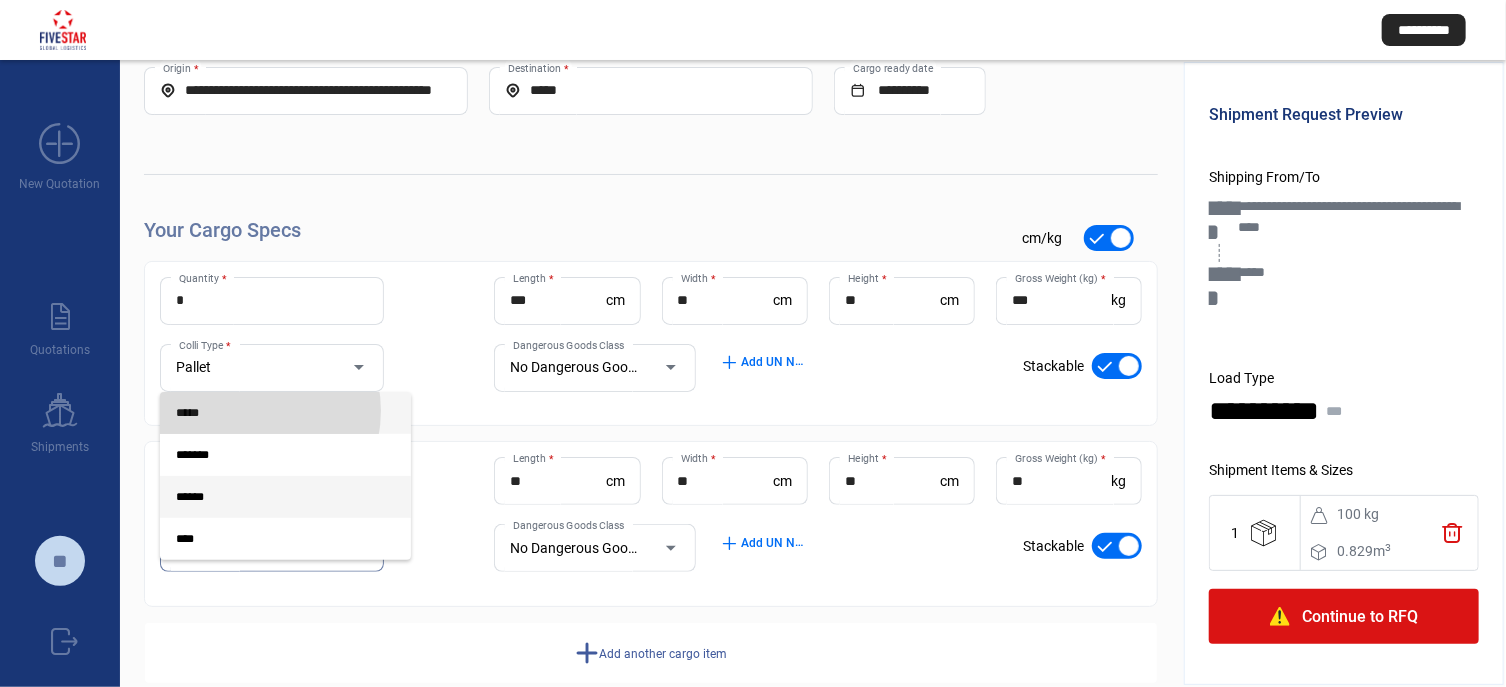 click on "*****" at bounding box center [269, 413] 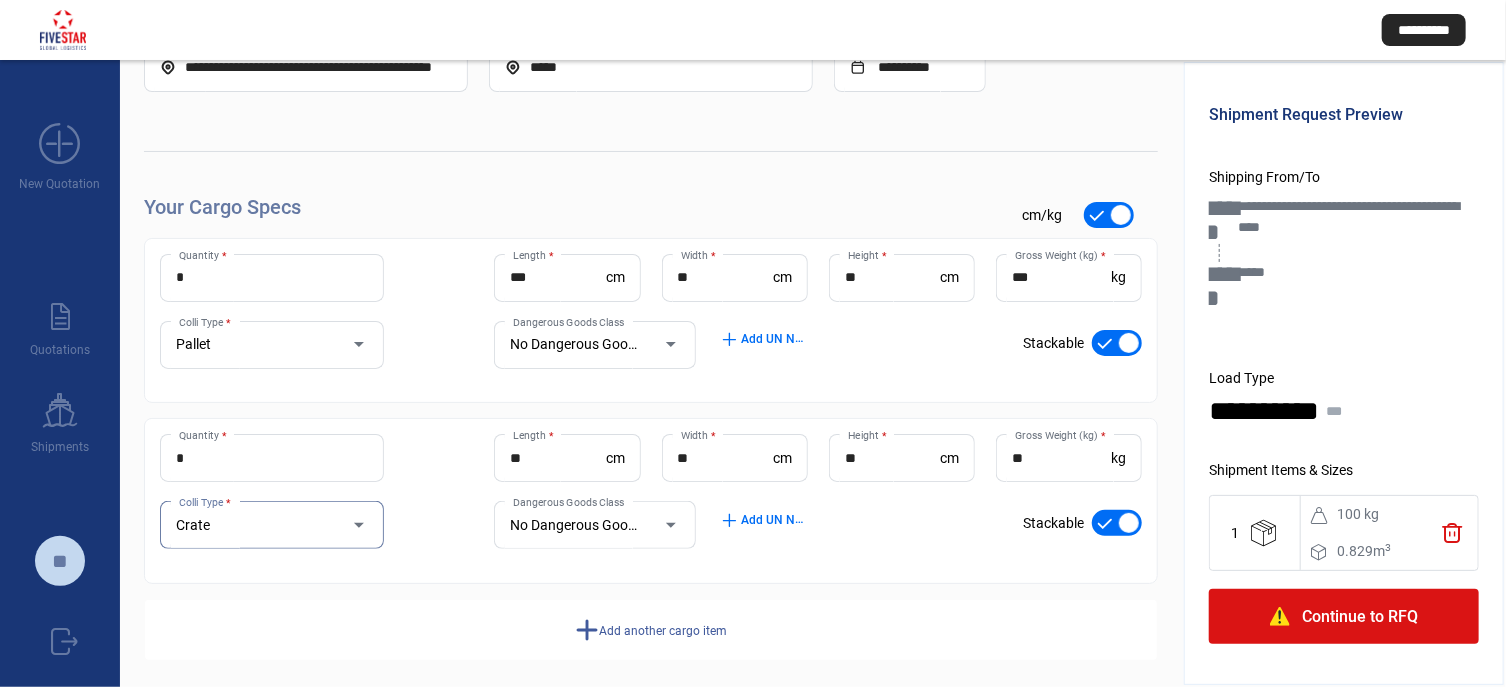 scroll, scrollTop: 137, scrollLeft: 0, axis: vertical 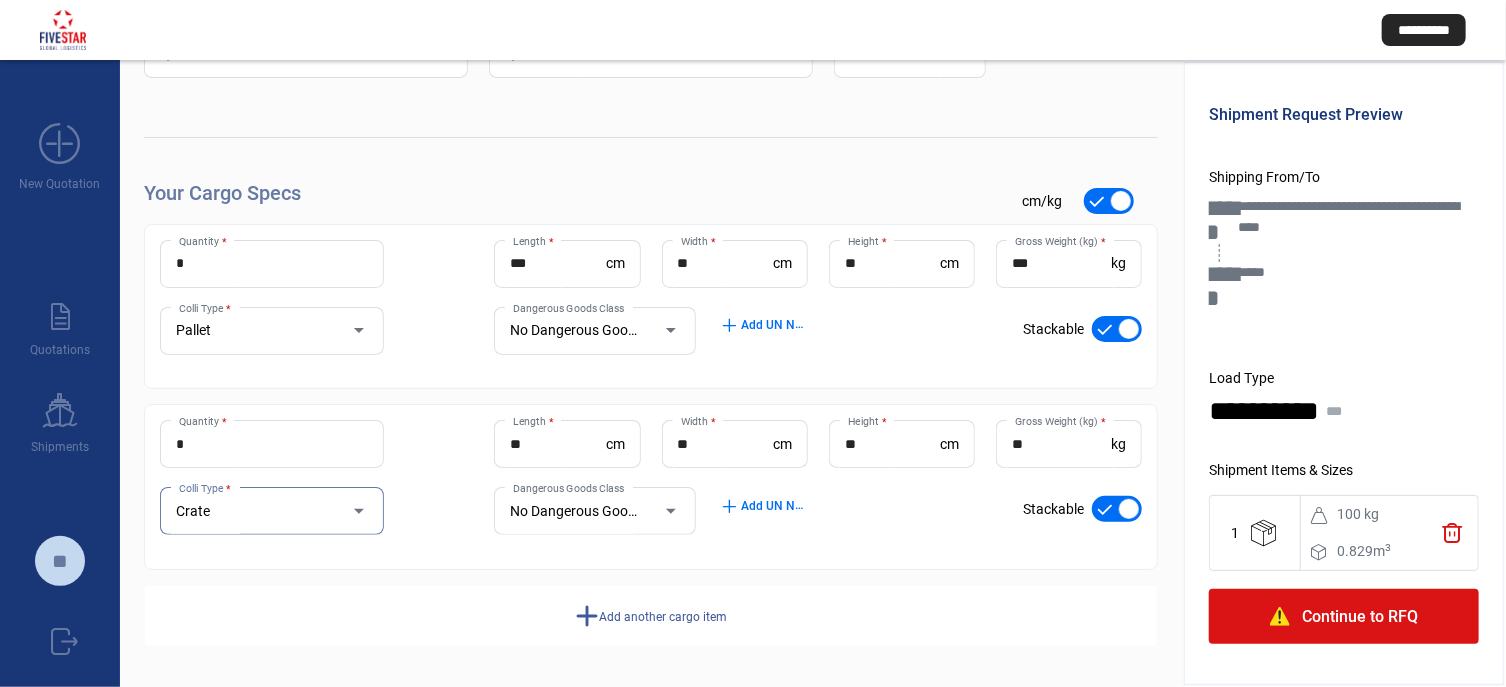 click on "add  Add another cargo item" 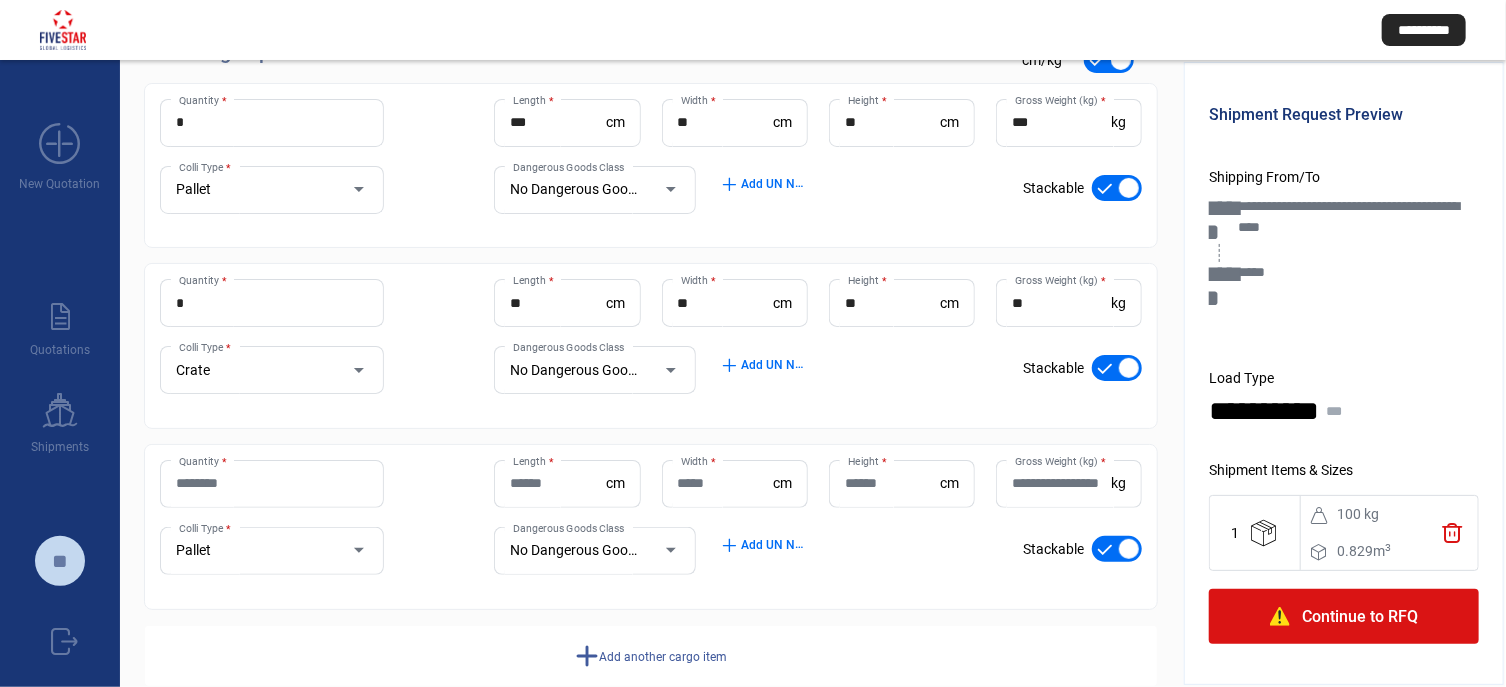 scroll, scrollTop: 318, scrollLeft: 0, axis: vertical 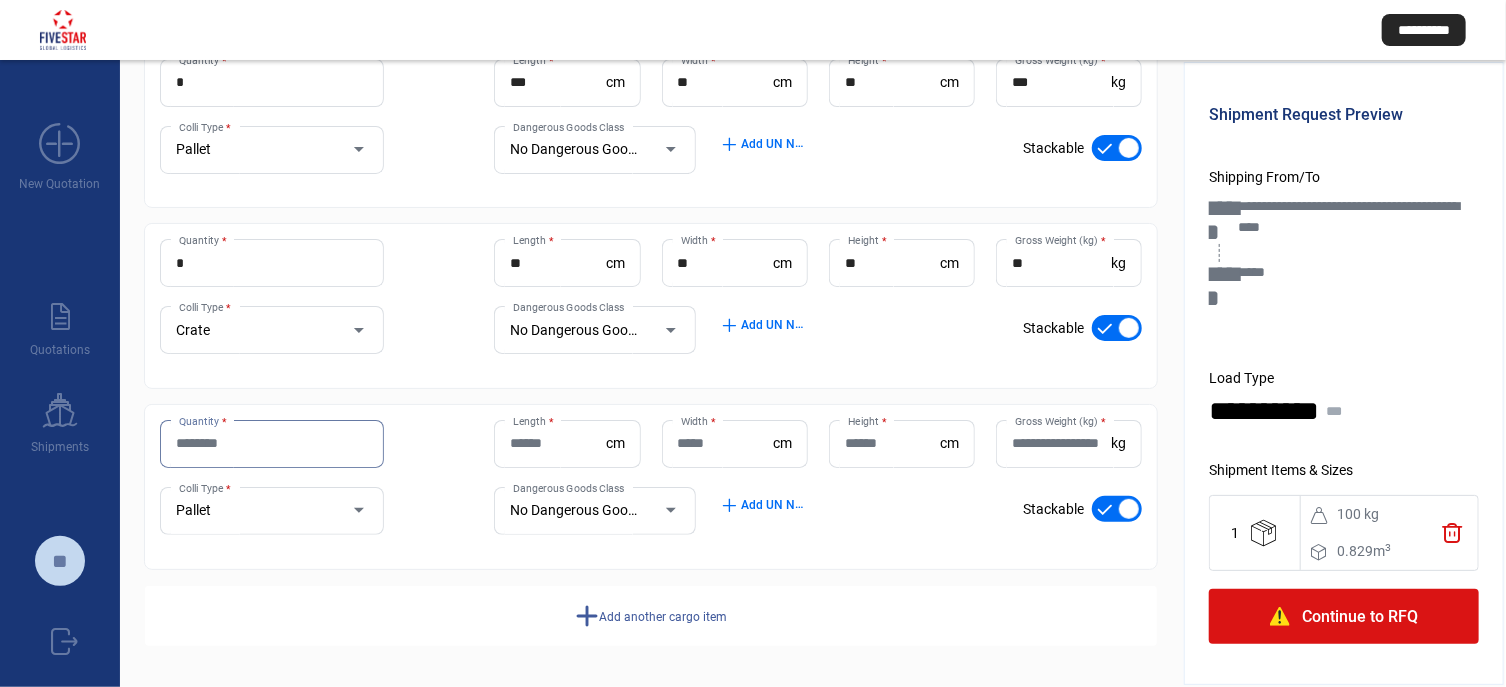 click on "Quantity *" at bounding box center (272, 443) 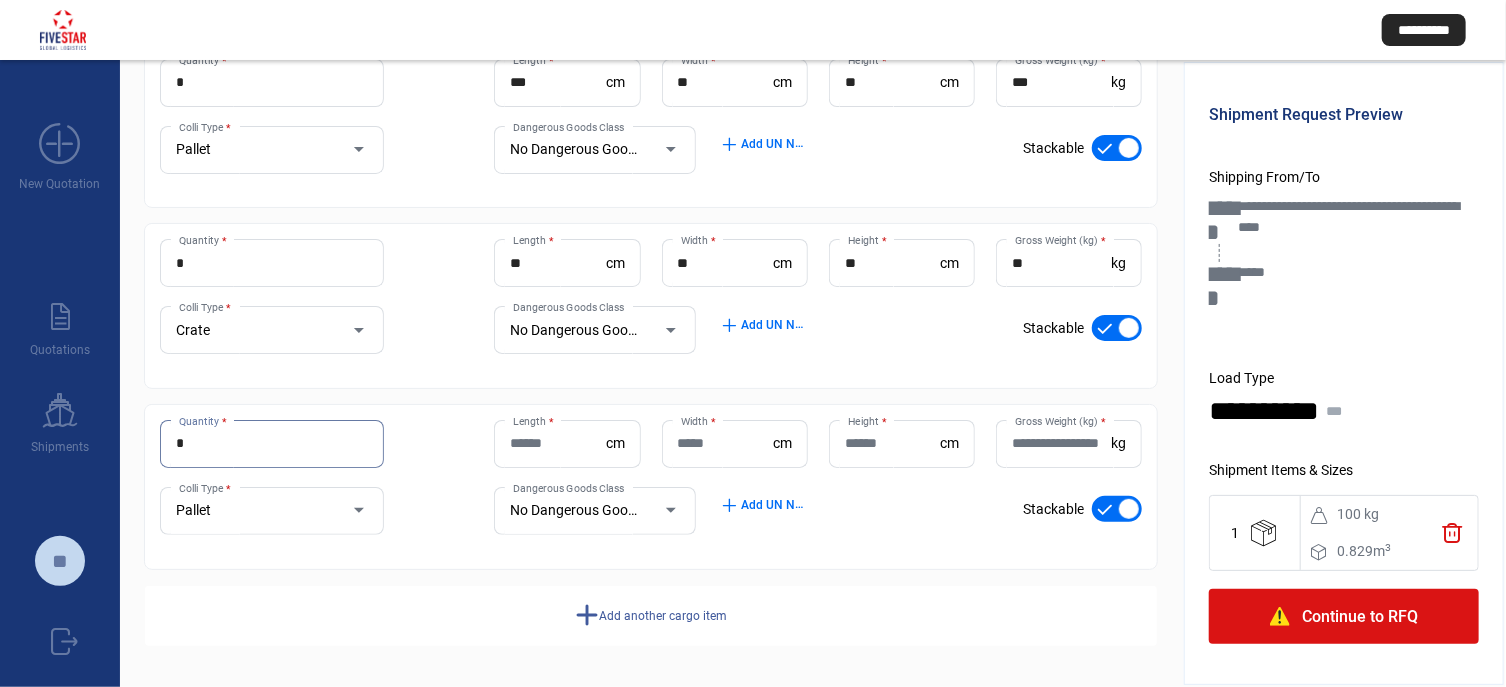 type on "*" 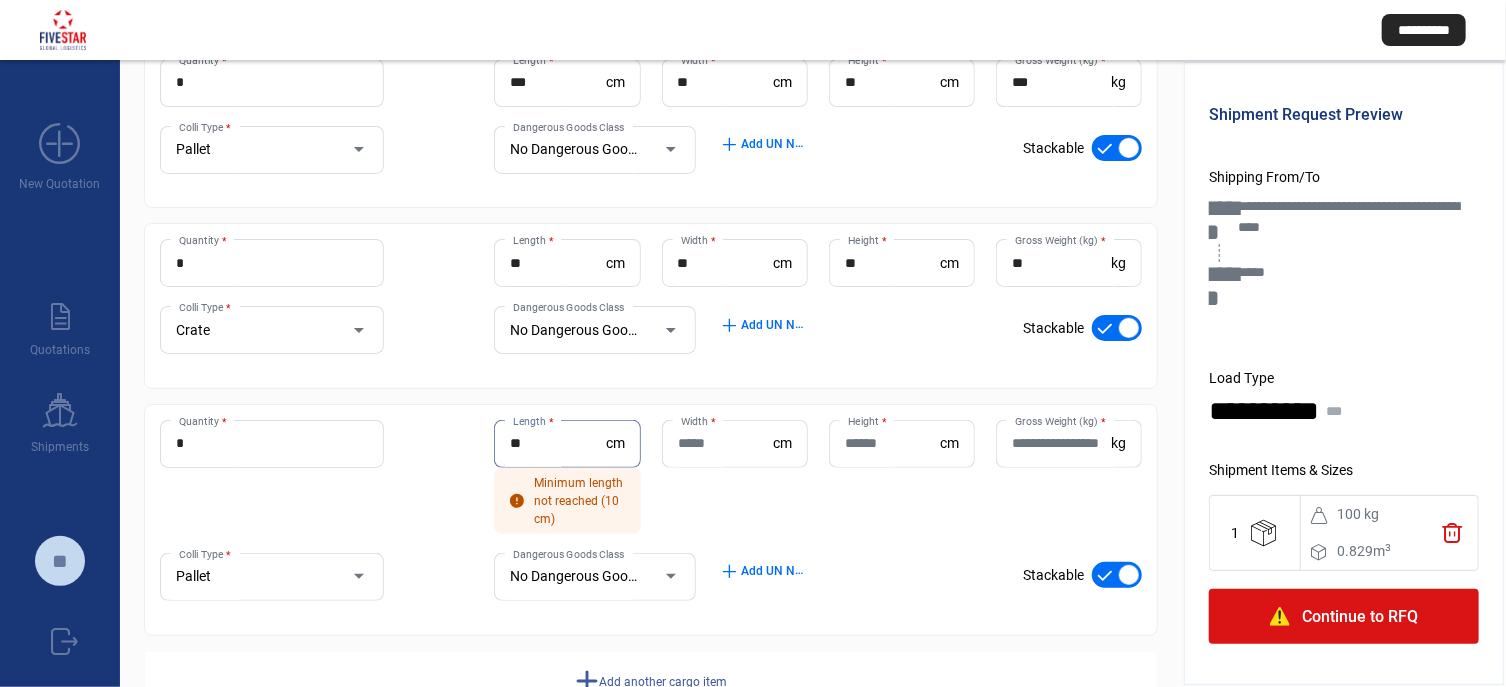 type on "**" 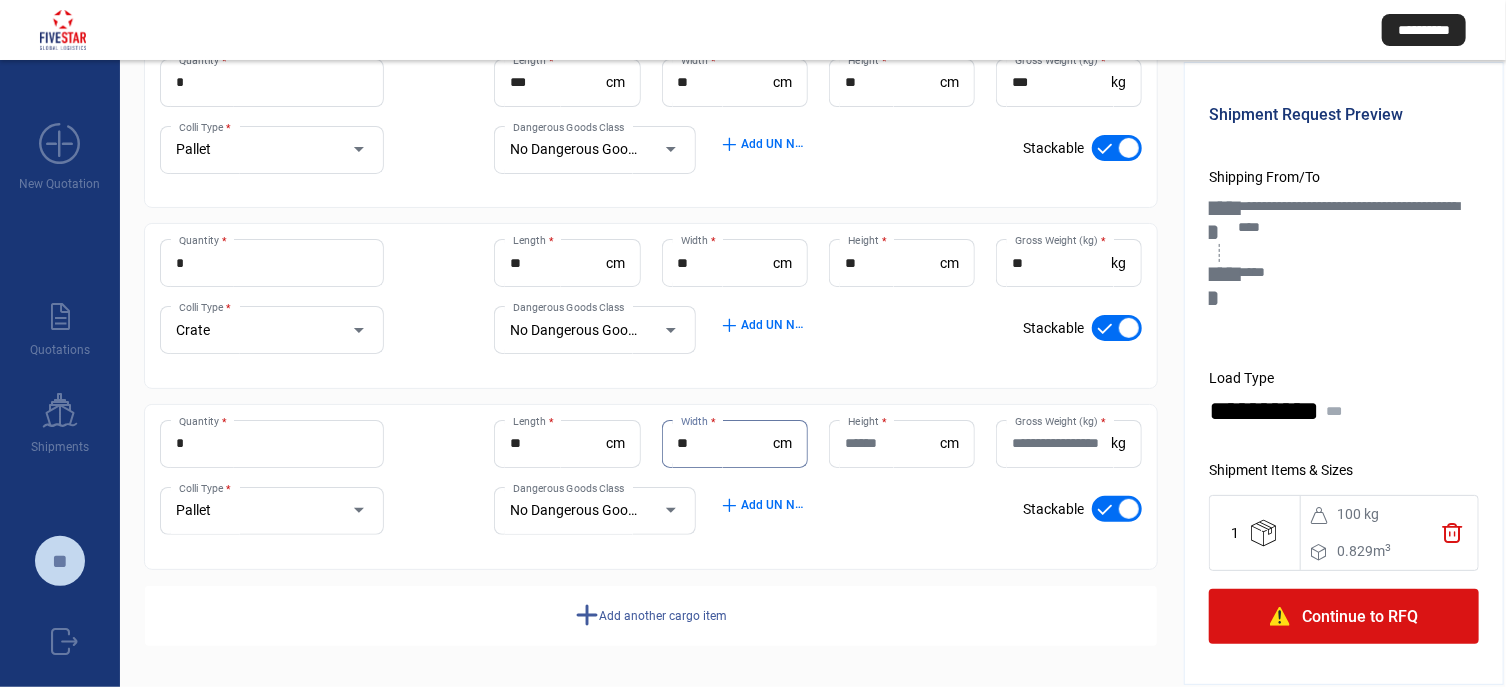 type on "**" 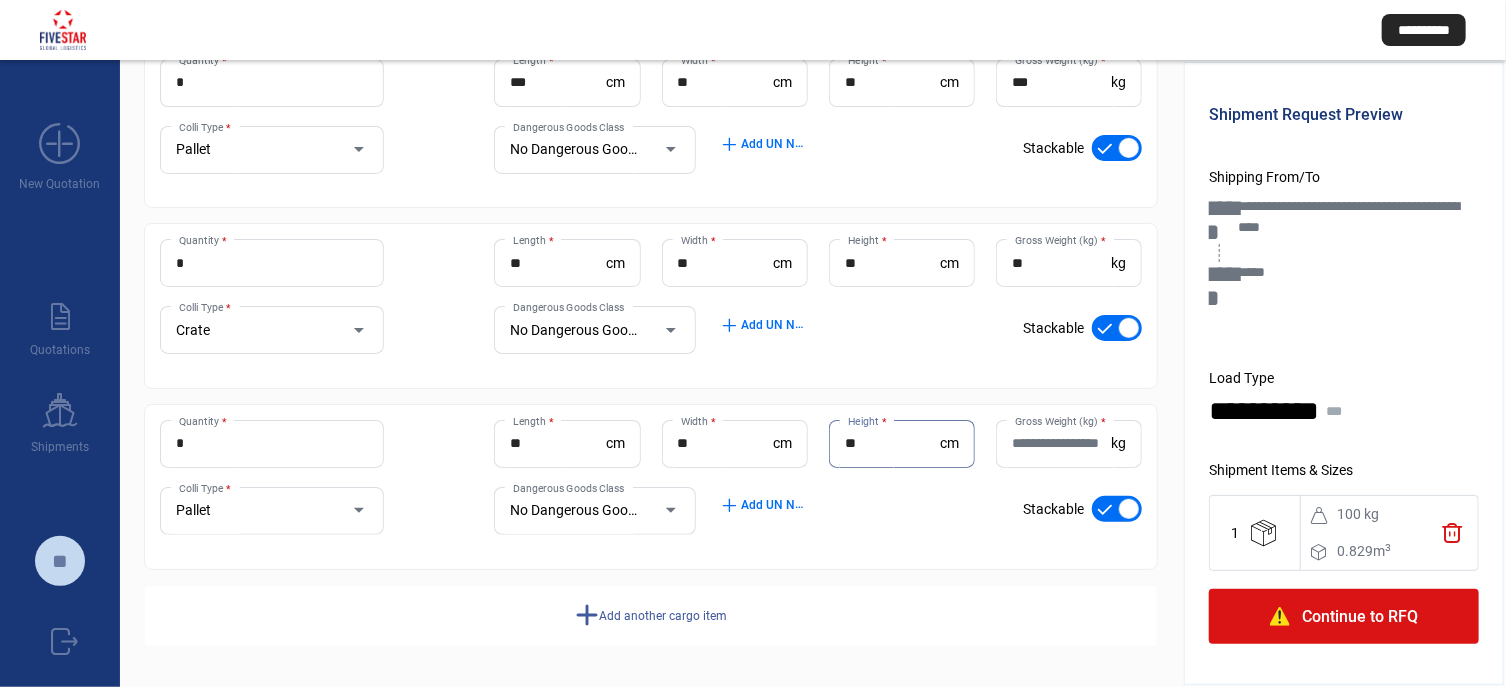 type on "**" 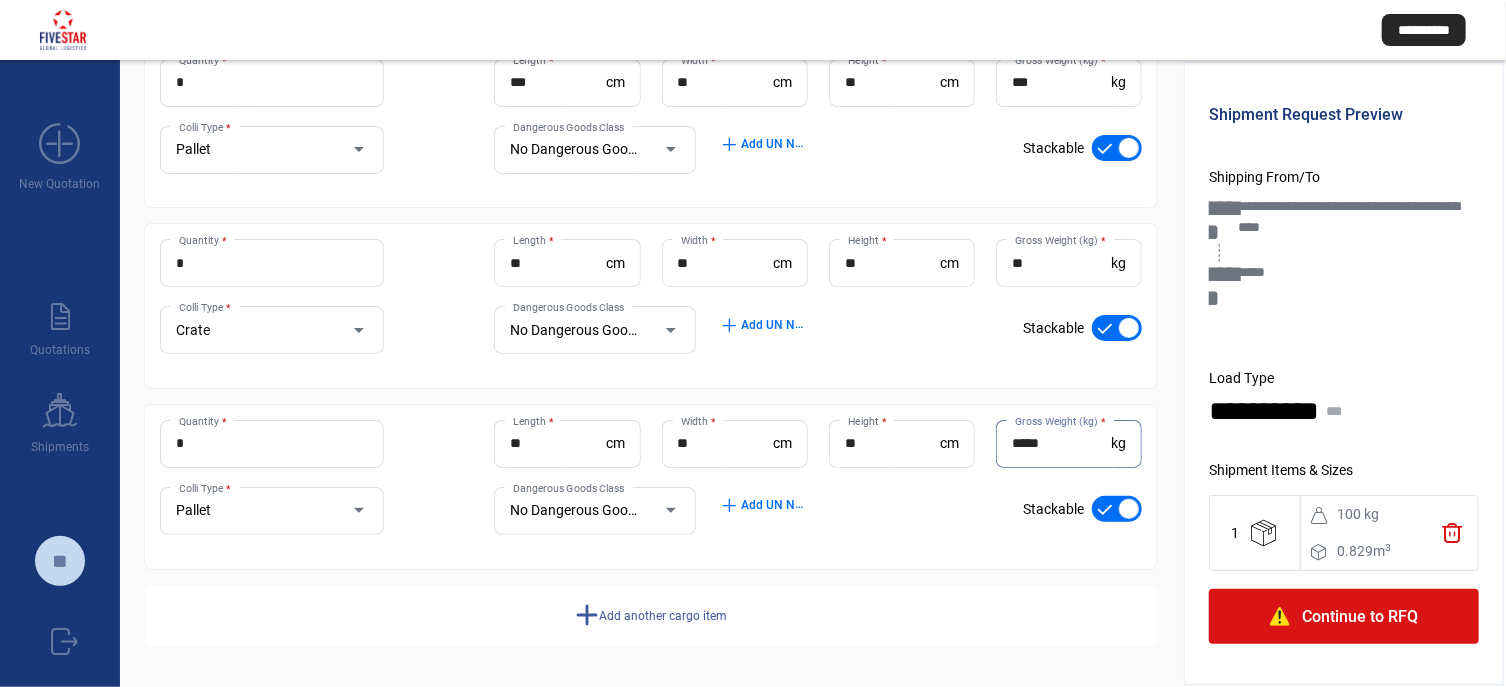 type on "*****" 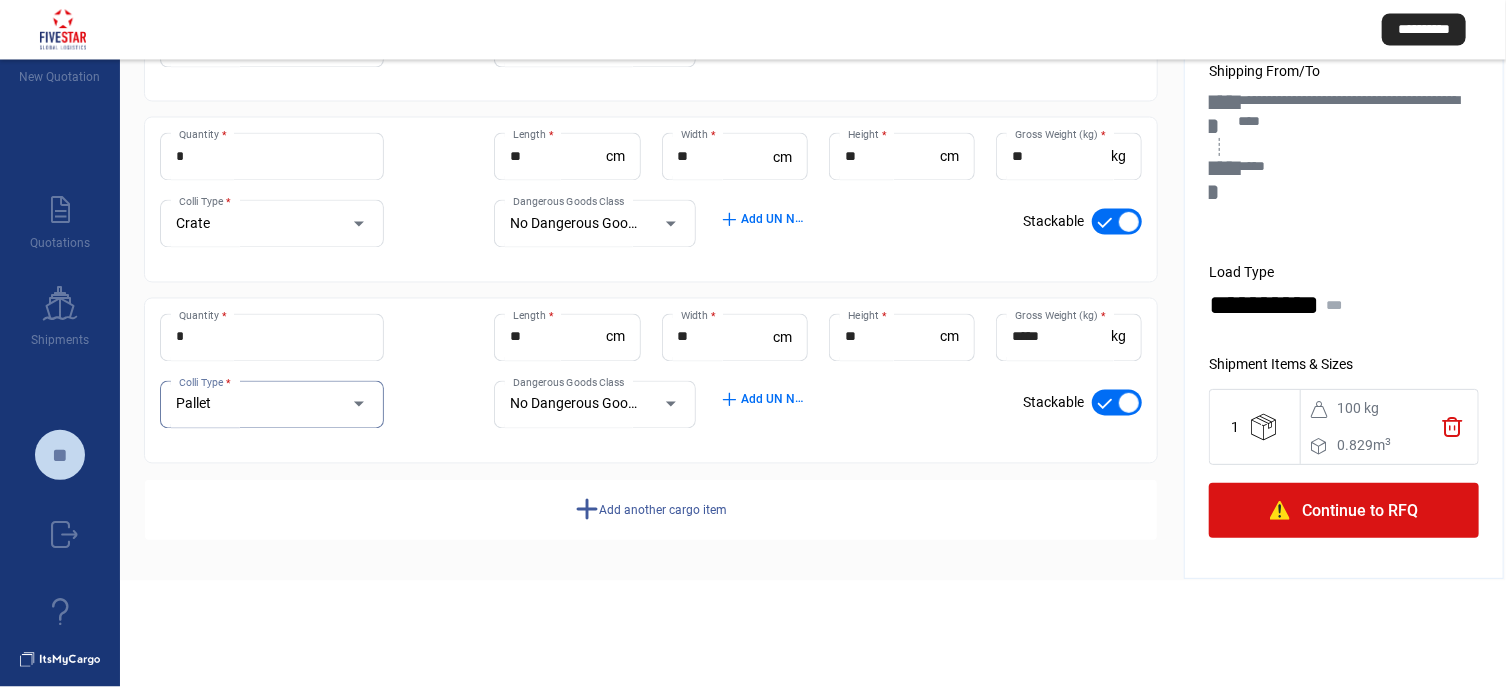 scroll, scrollTop: 107, scrollLeft: 0, axis: vertical 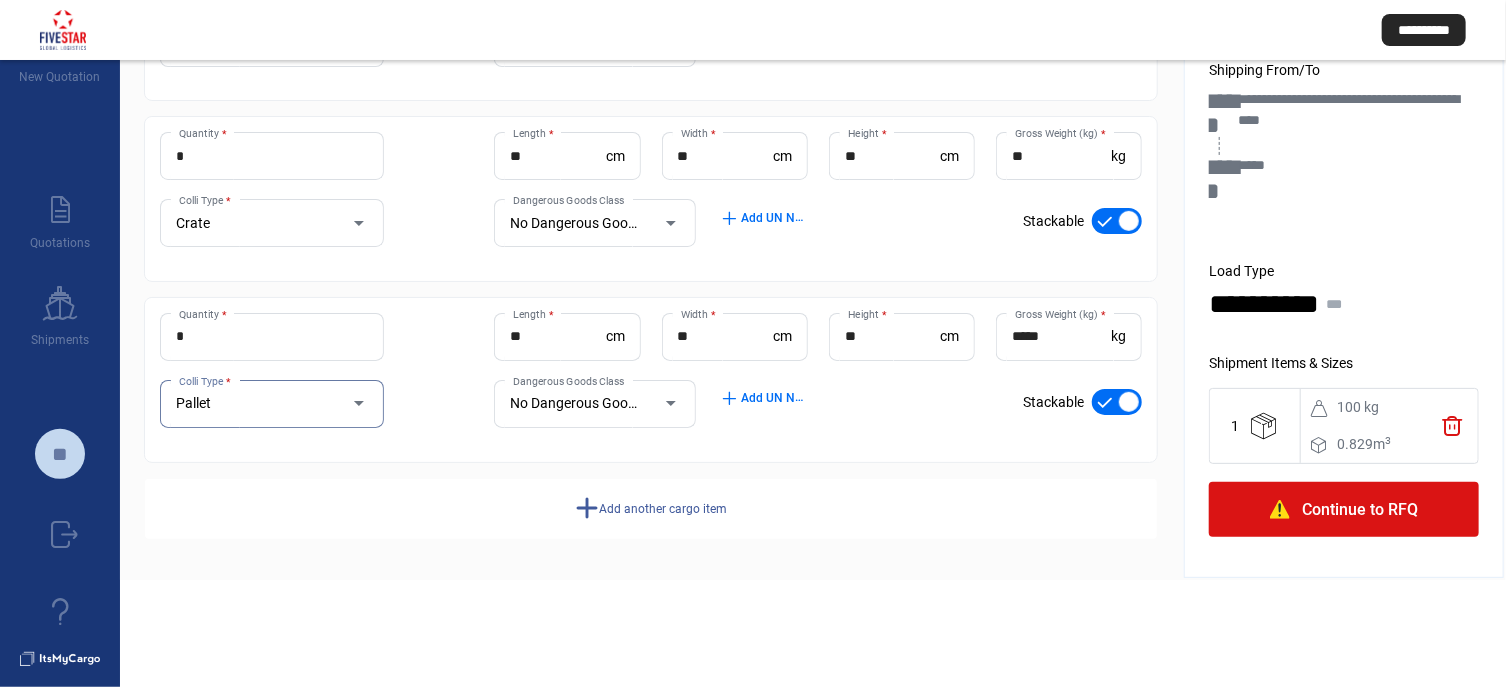 click on "Pallet" at bounding box center [253, 404] 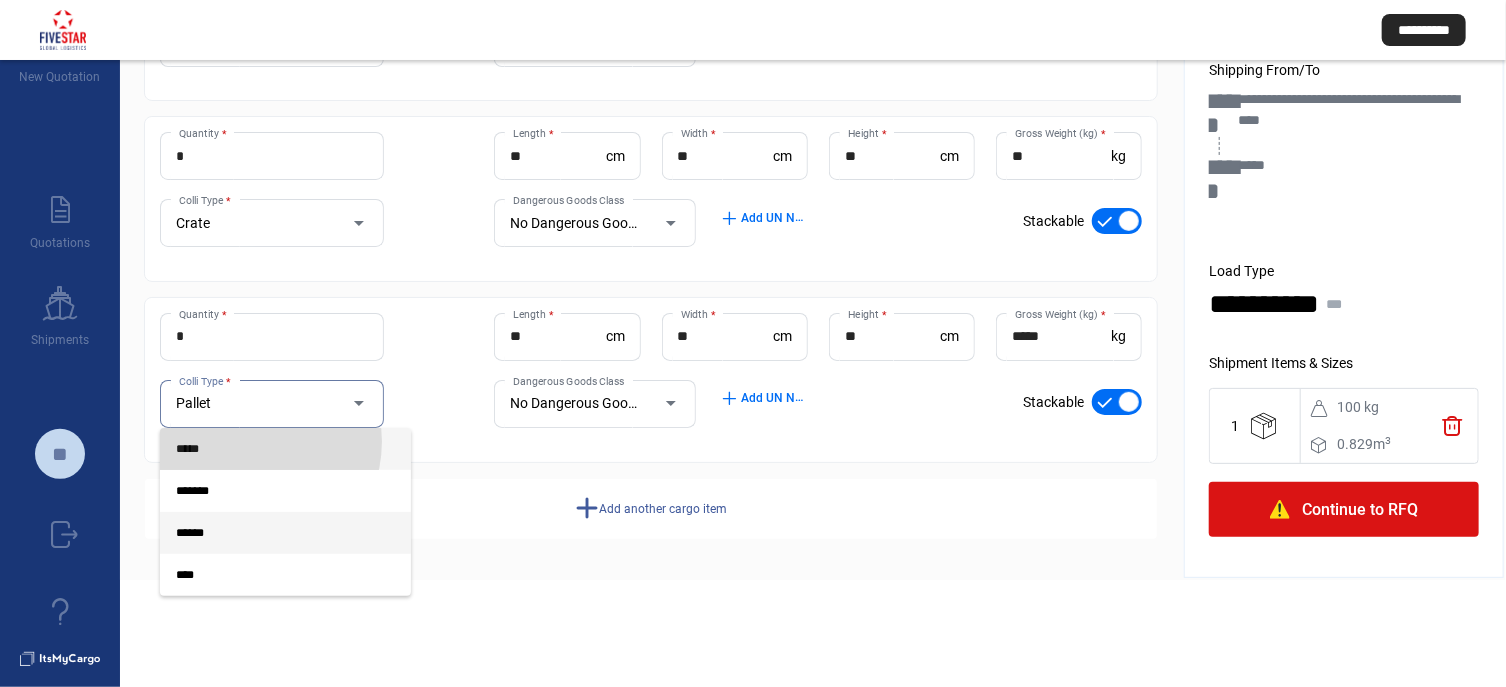 click on "*****" at bounding box center [269, 449] 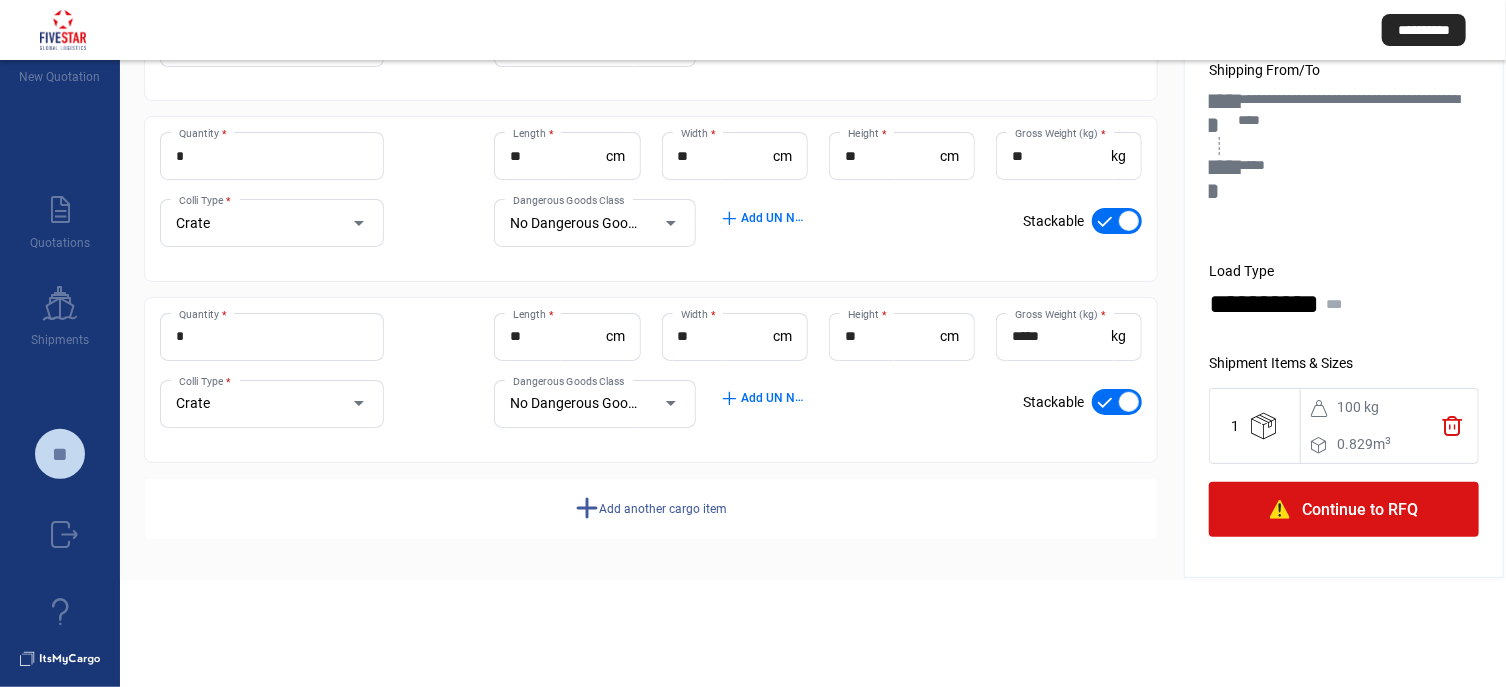 click on "Add another cargo item" 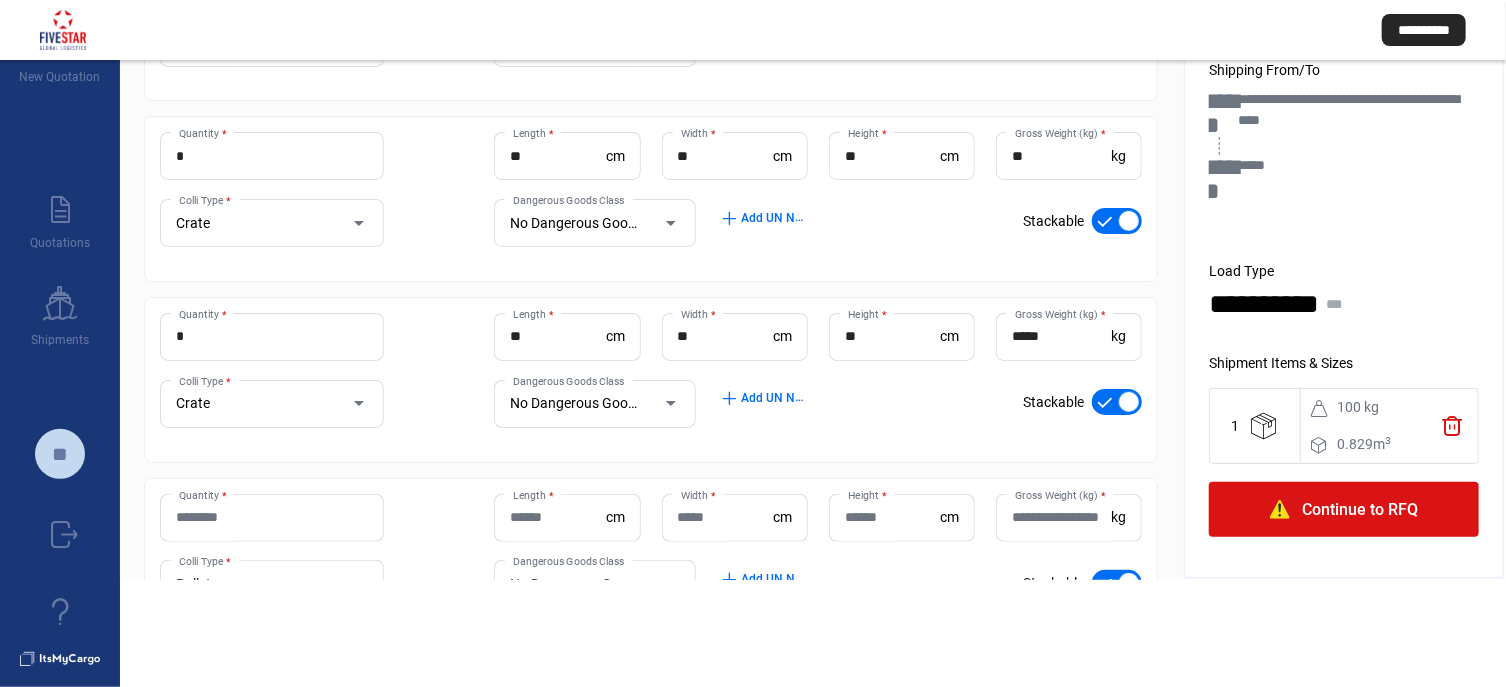 click on "Quantity *" at bounding box center [272, 517] 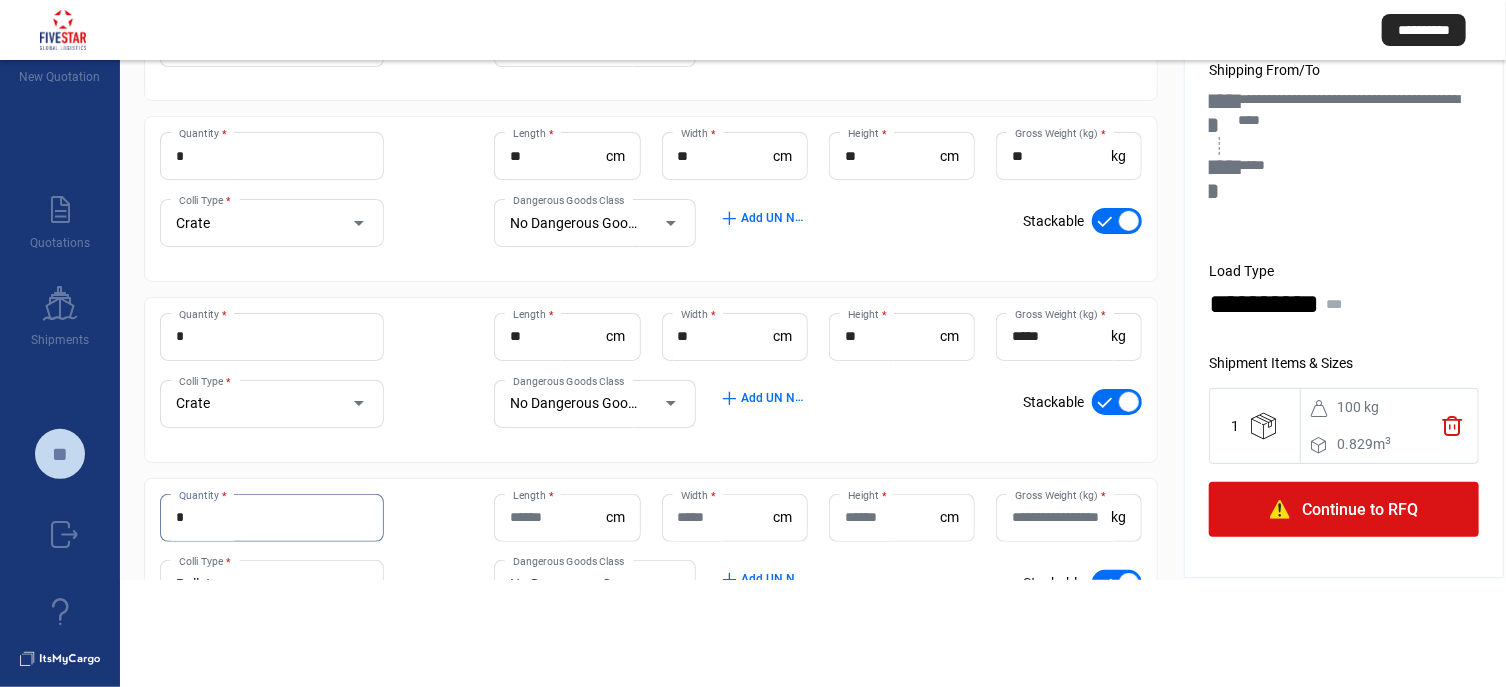 type on "*" 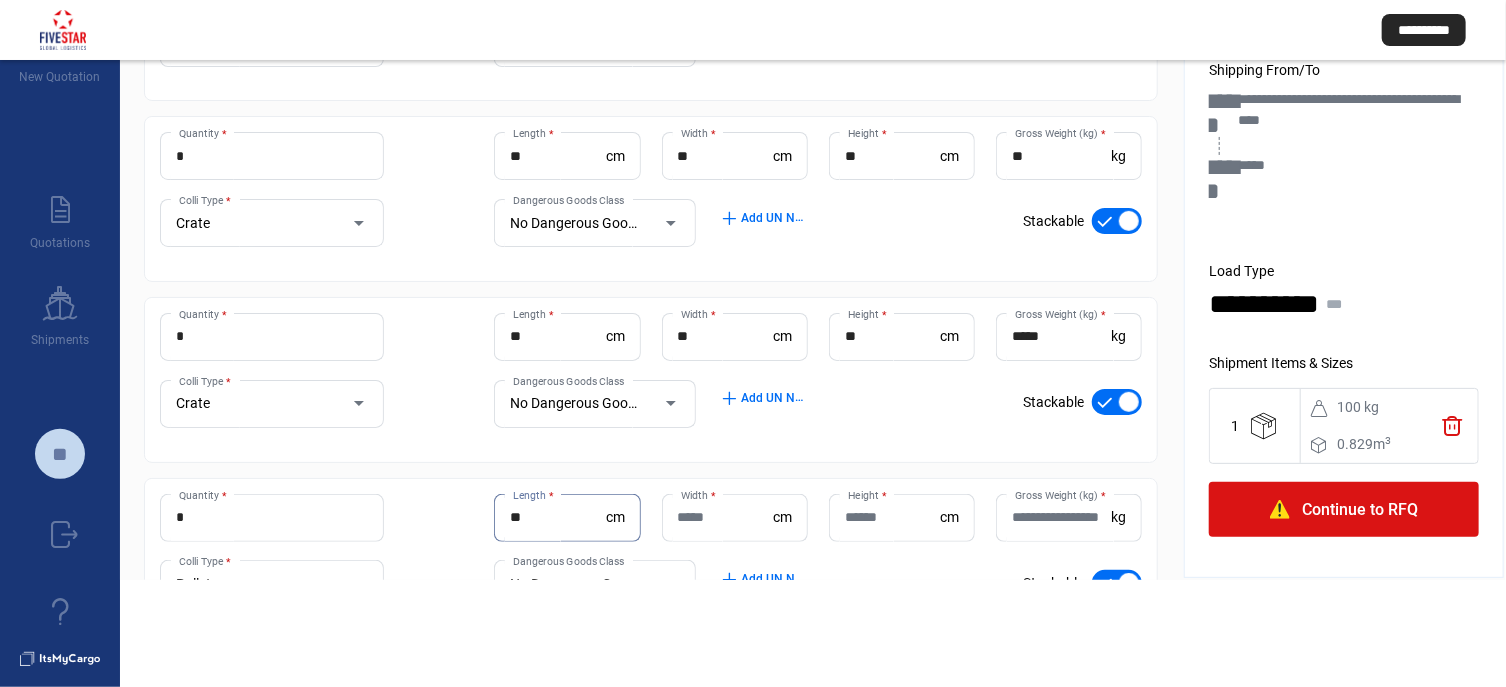 type on "**" 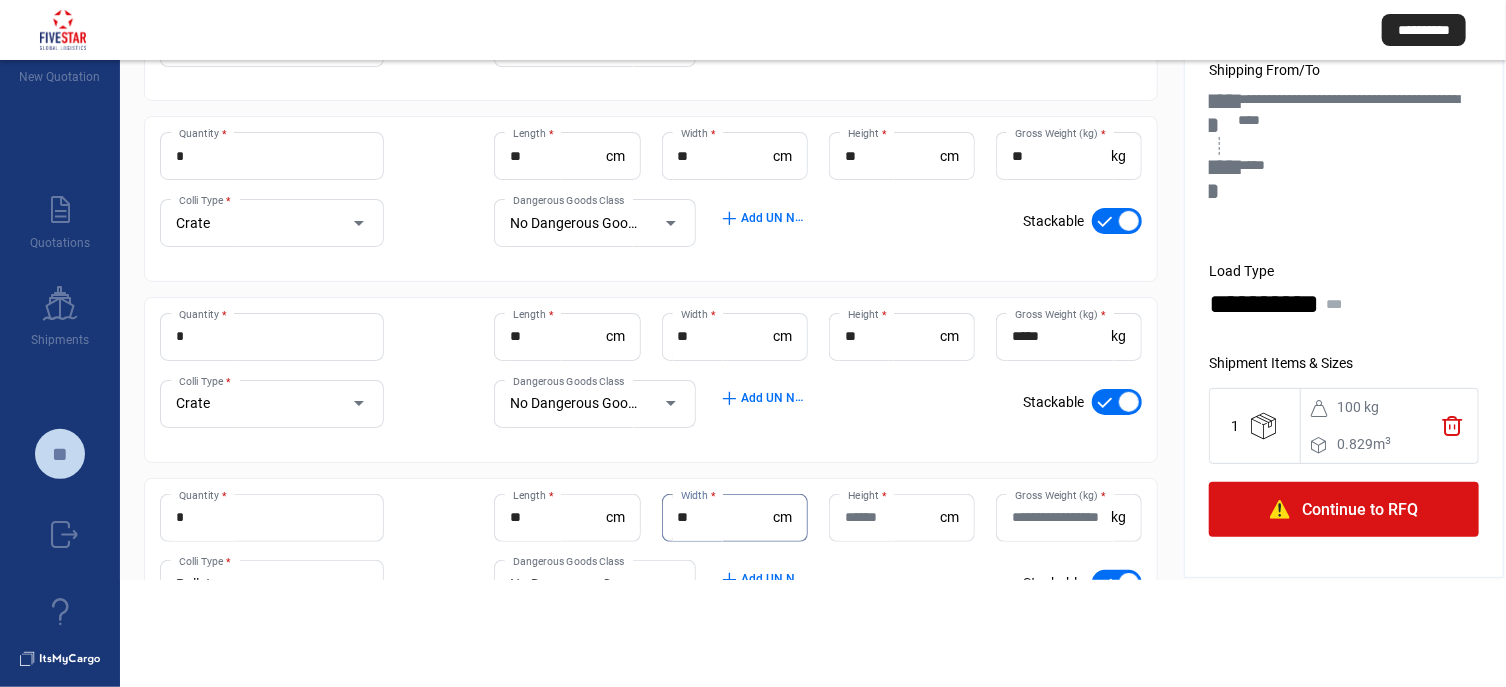 type on "**" 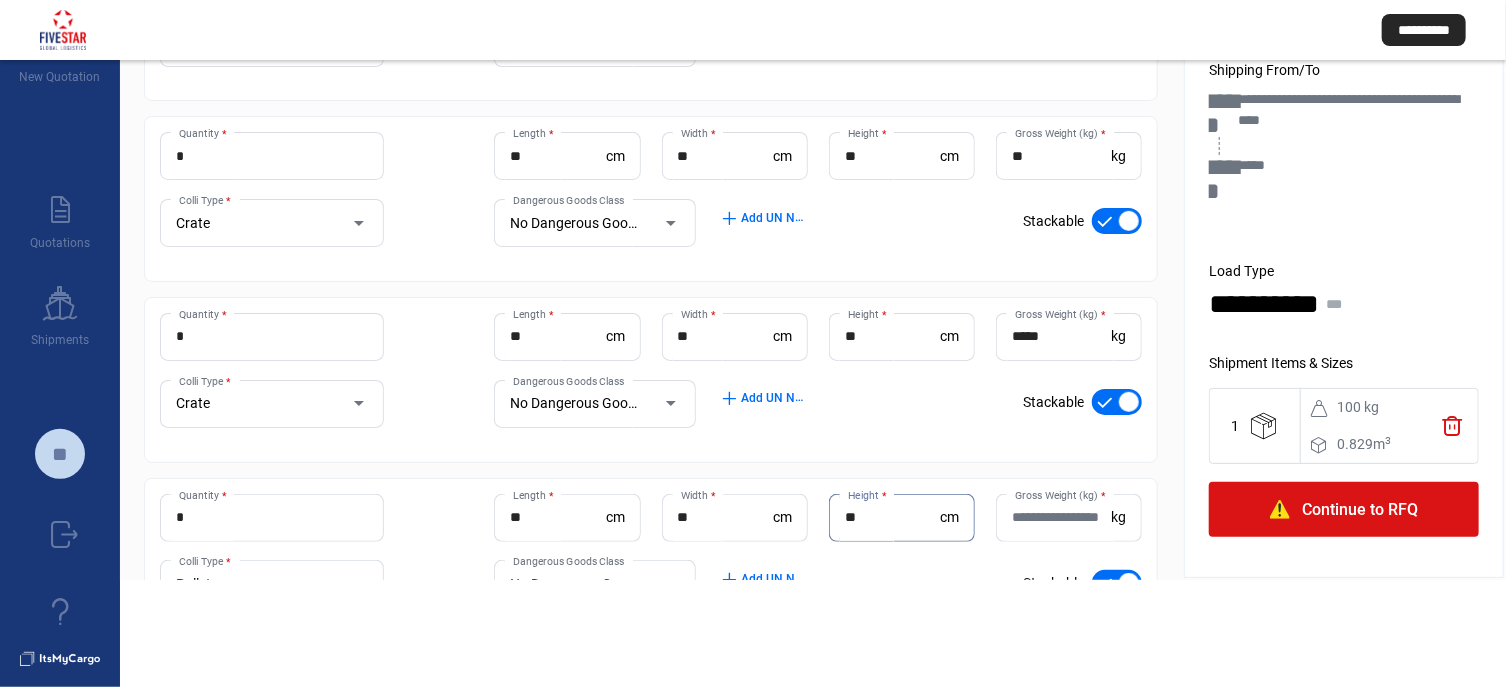 type on "**" 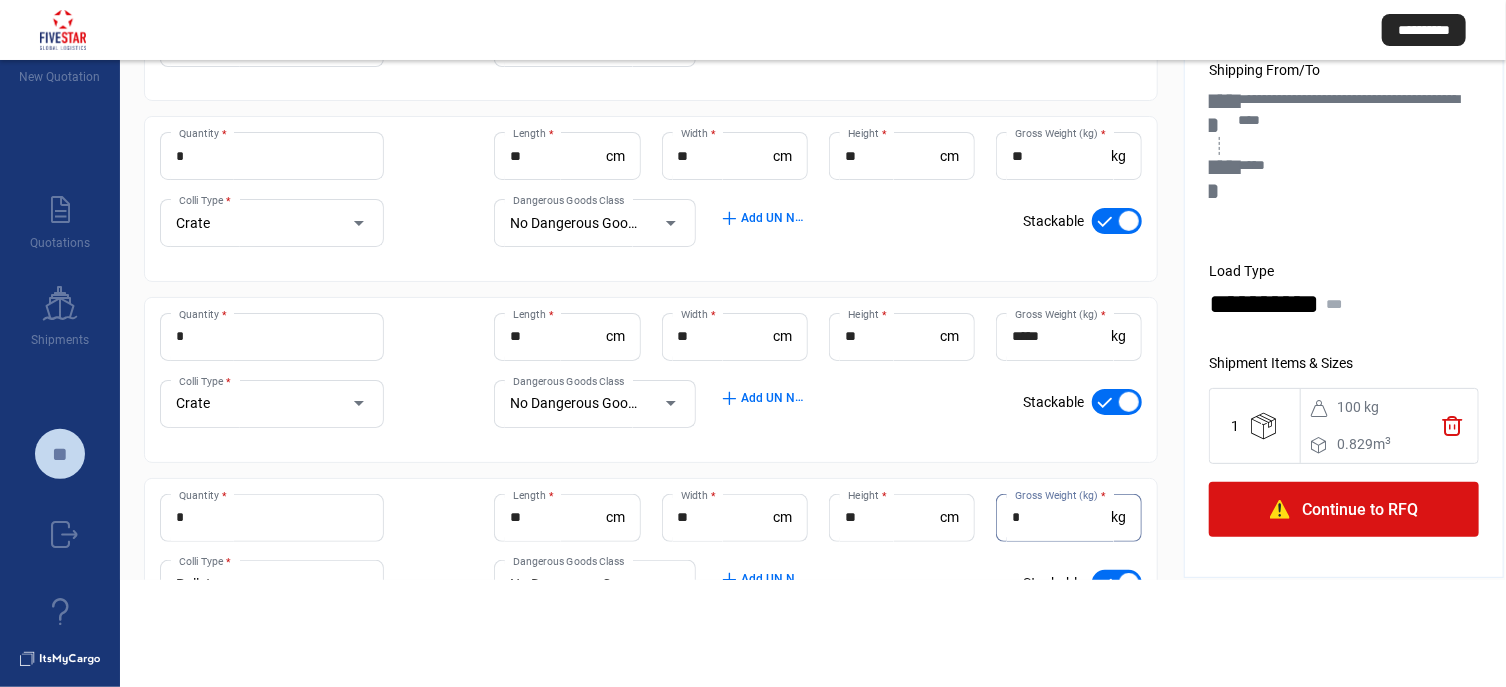 type on "*" 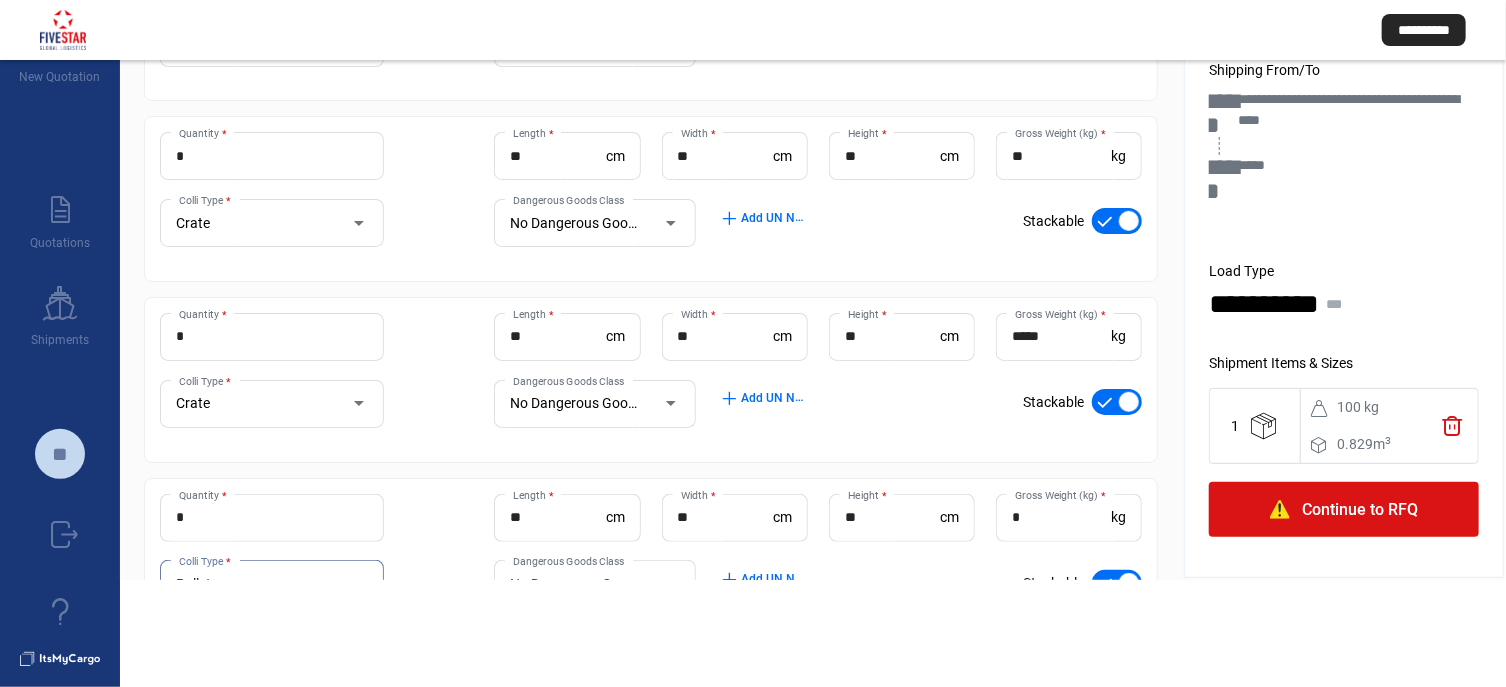 scroll, scrollTop: 499, scrollLeft: 0, axis: vertical 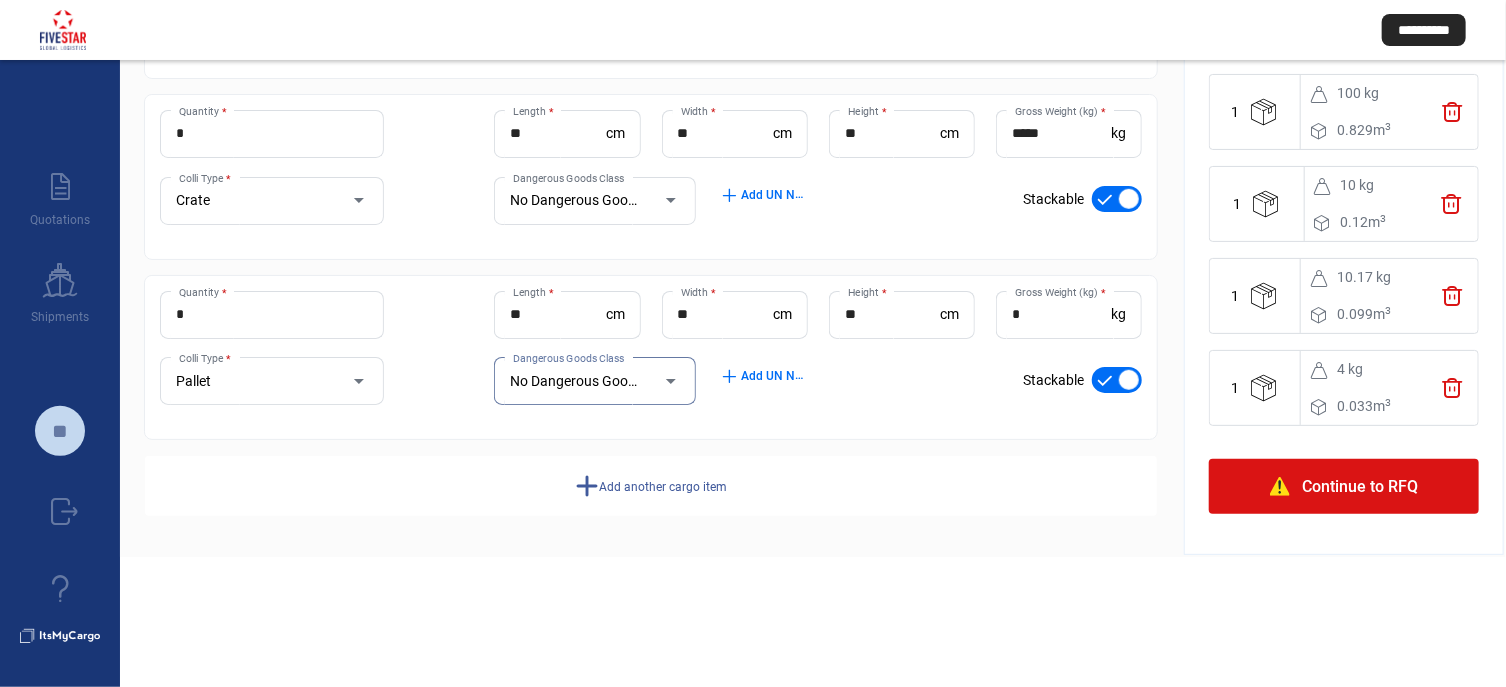 click on "Continue to RFQ" 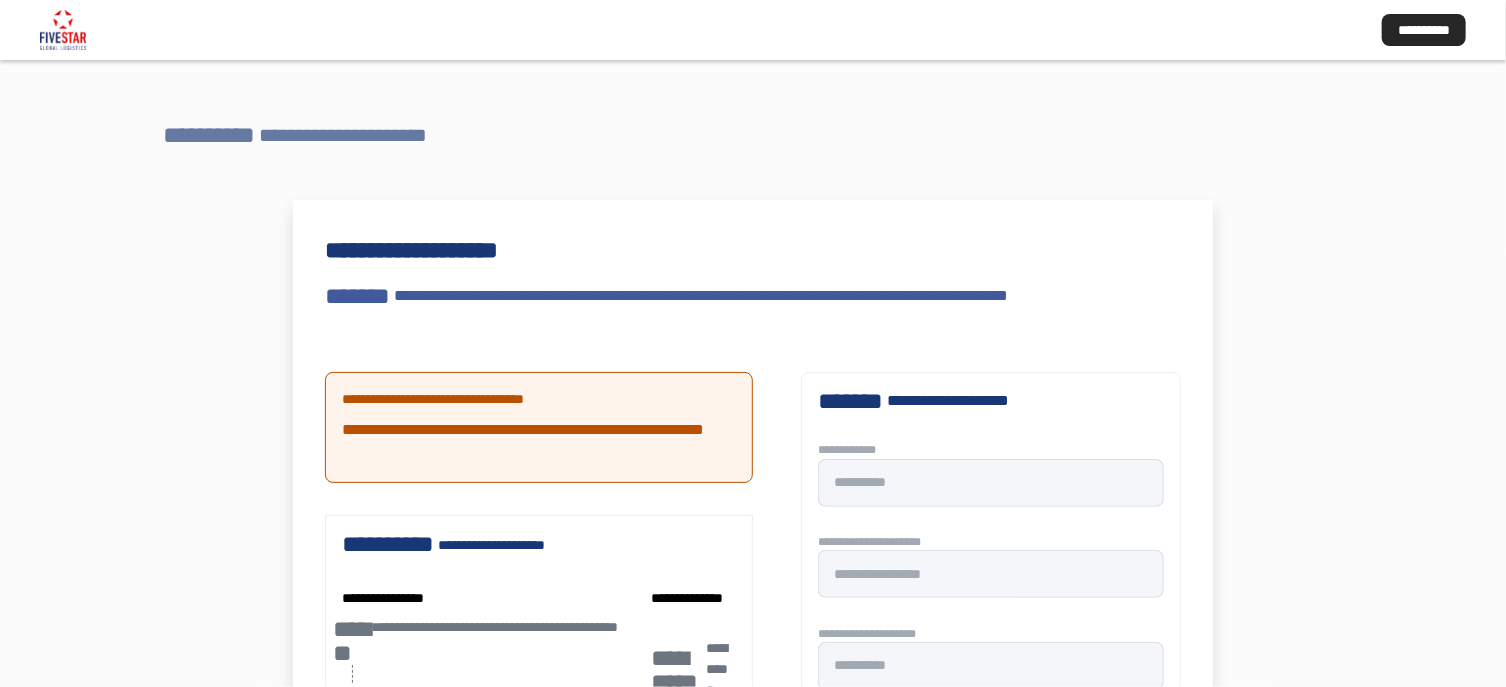 scroll, scrollTop: 0, scrollLeft: 0, axis: both 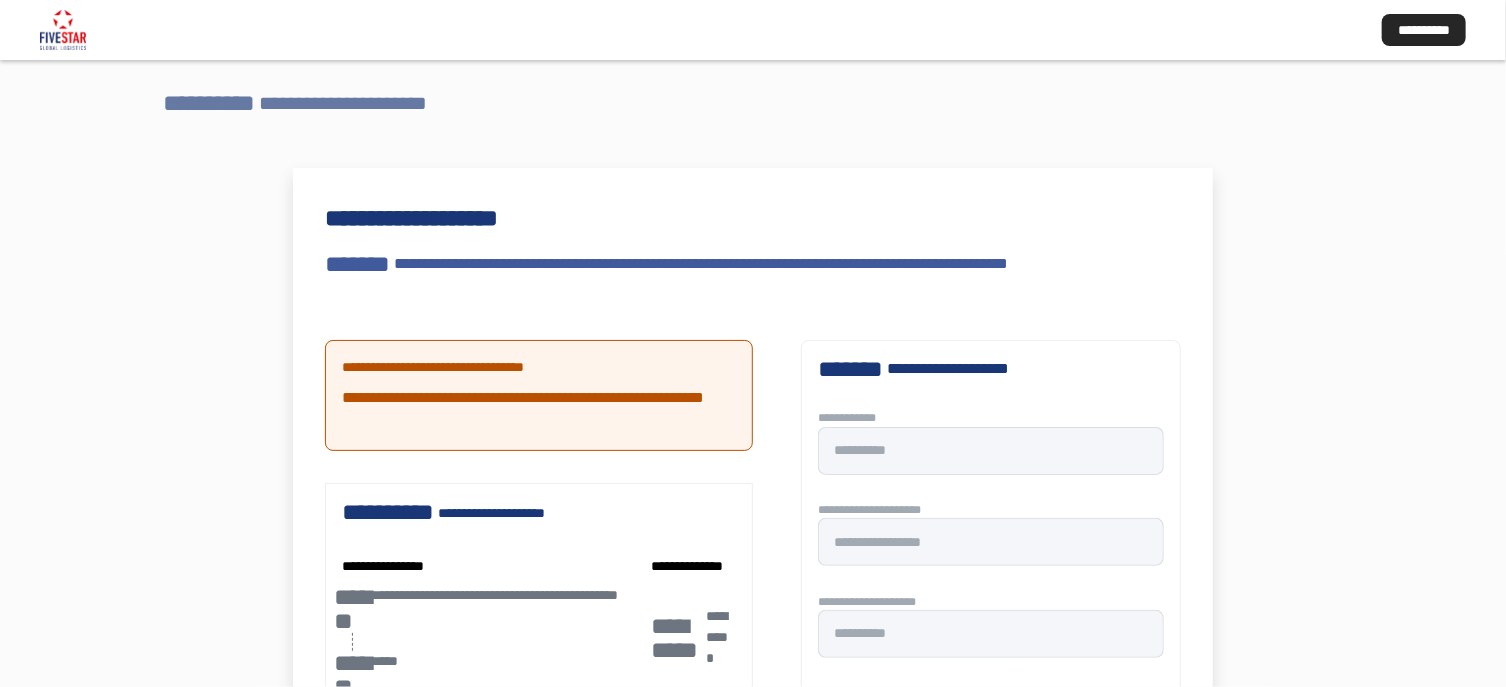 click on "**********" at bounding box center [355, 103] 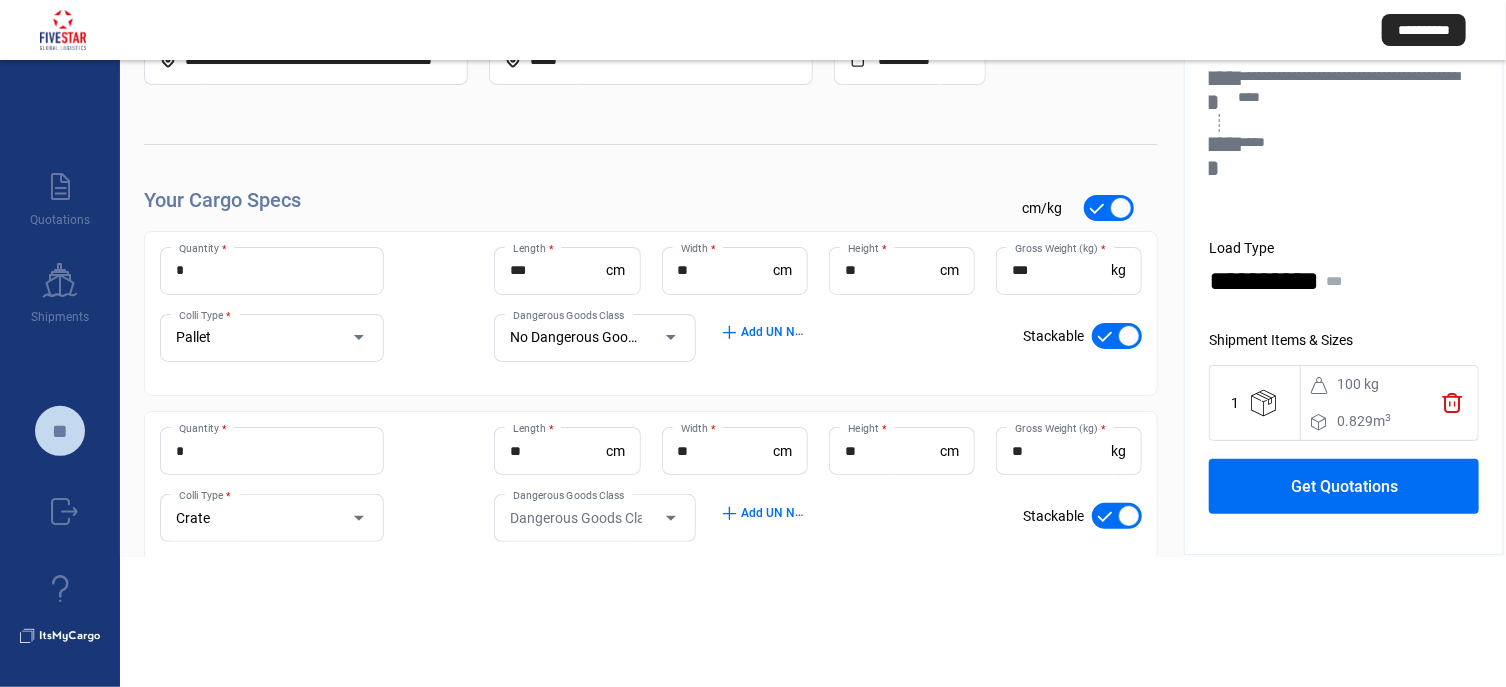 scroll, scrollTop: 0, scrollLeft: 0, axis: both 